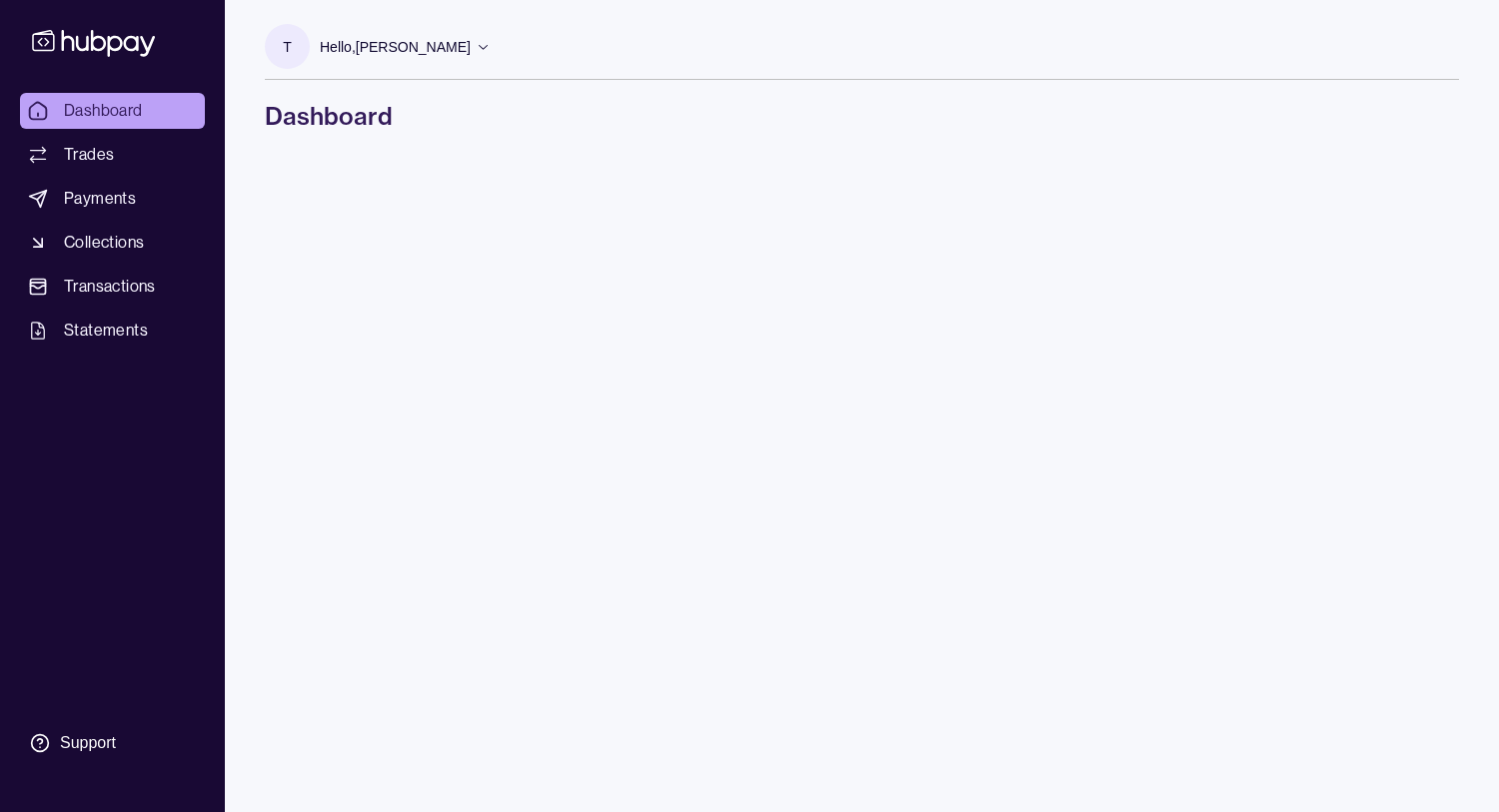 scroll, scrollTop: 0, scrollLeft: 0, axis: both 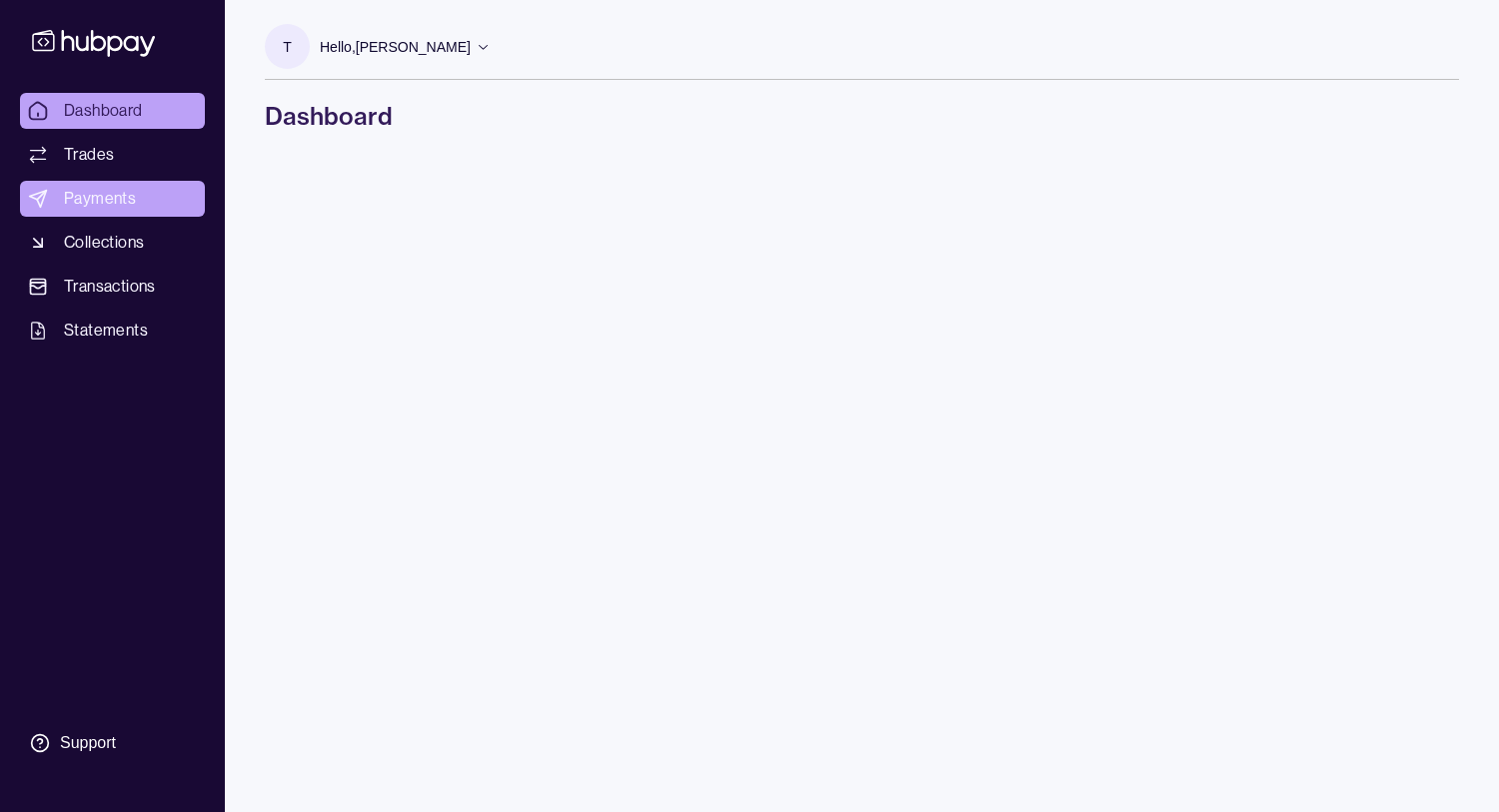 click on "Payments" at bounding box center (112, 199) 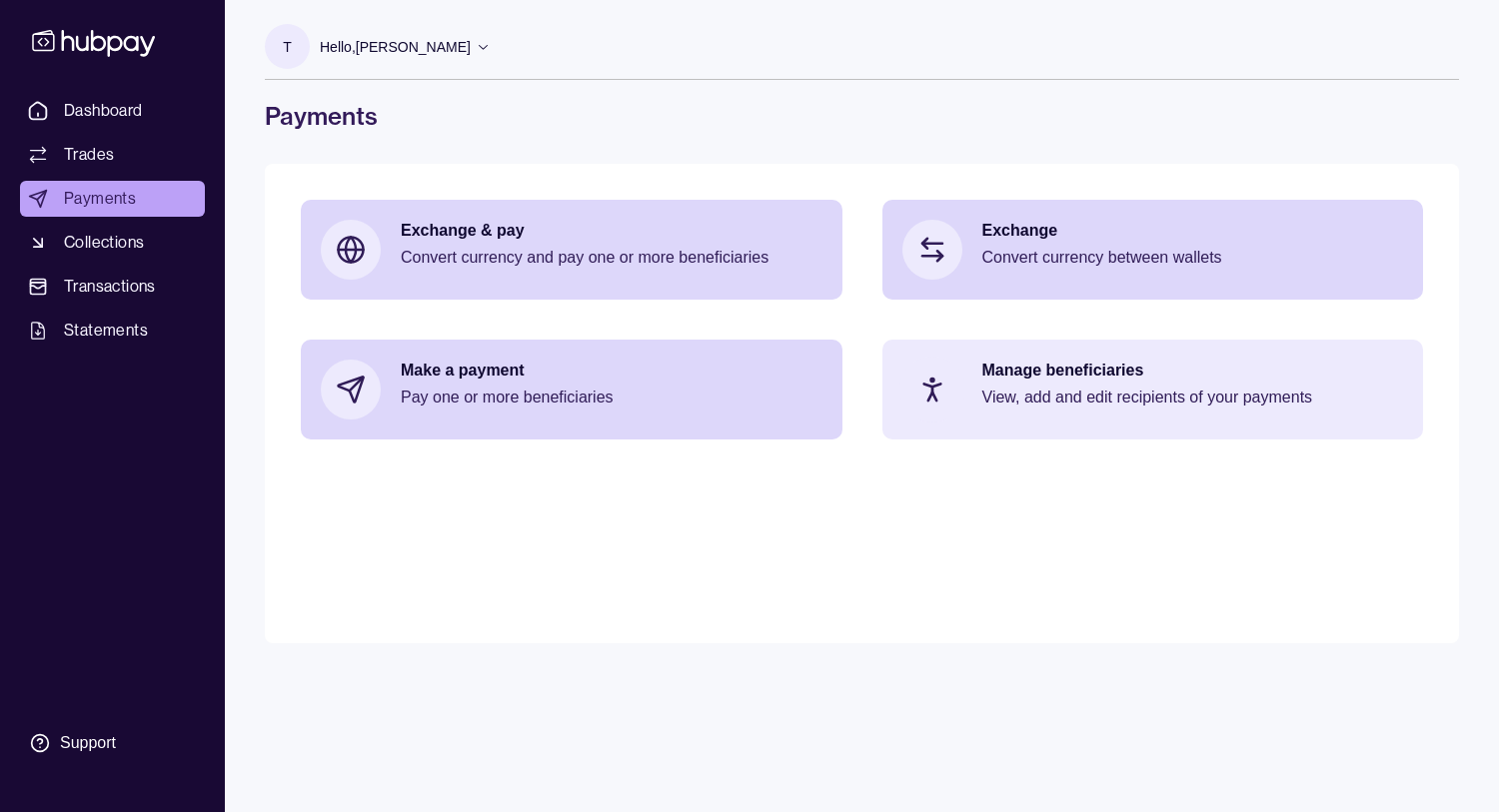 click on "View, add and edit recipients of your payments" at bounding box center [1193, 398] 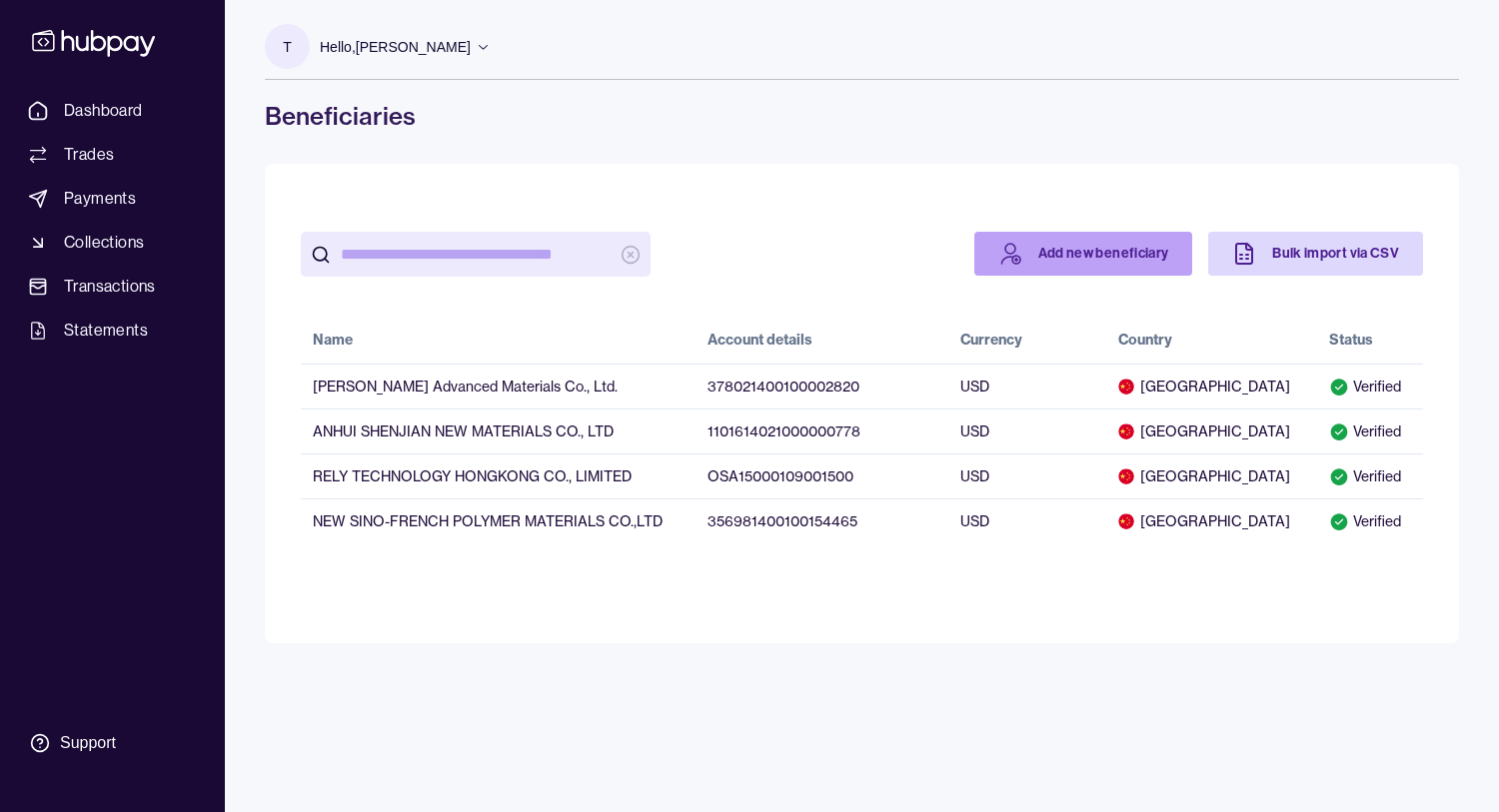 click on "Add new beneficiary" at bounding box center [1083, 254] 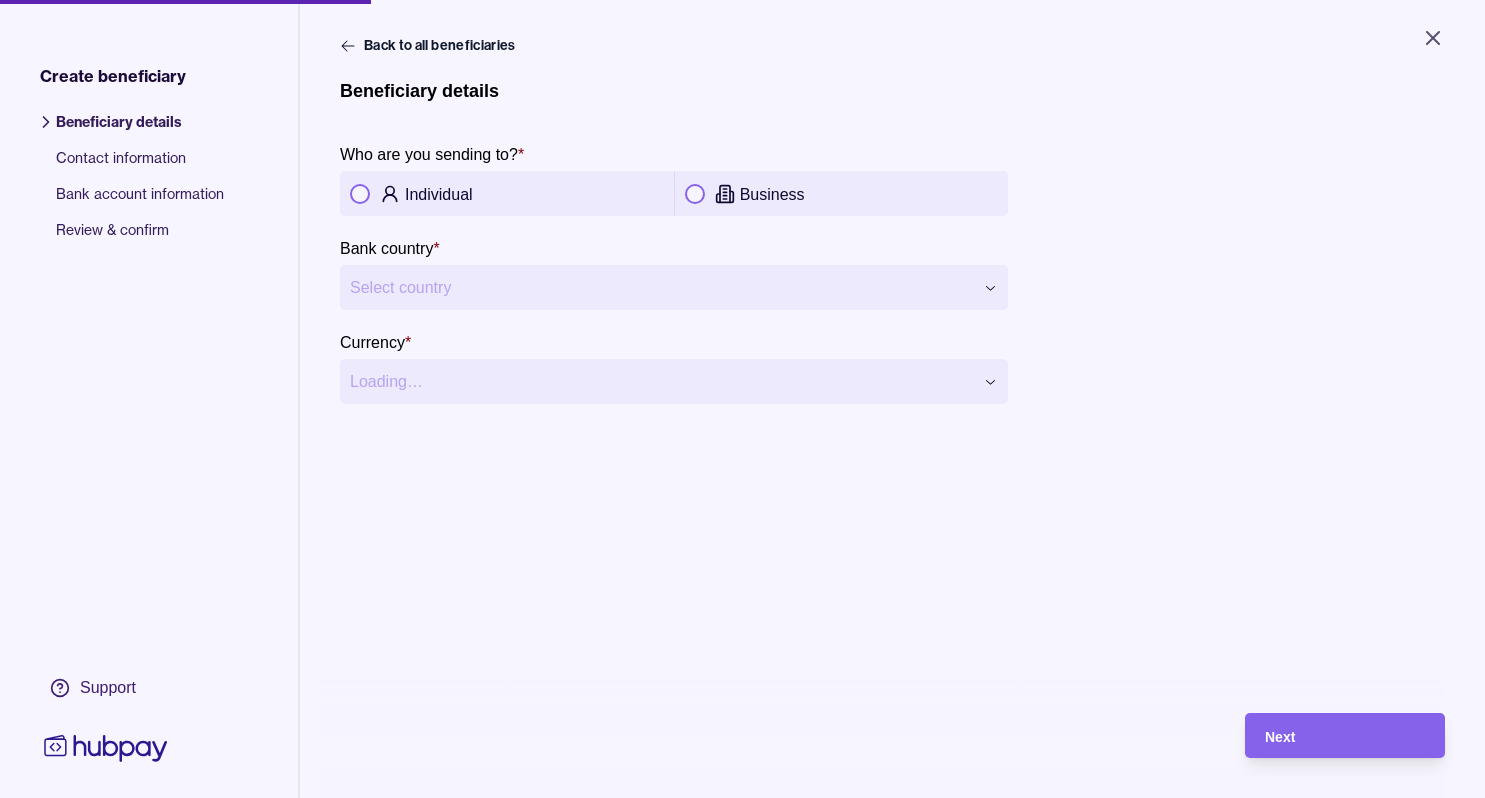 click at bounding box center (695, 194) 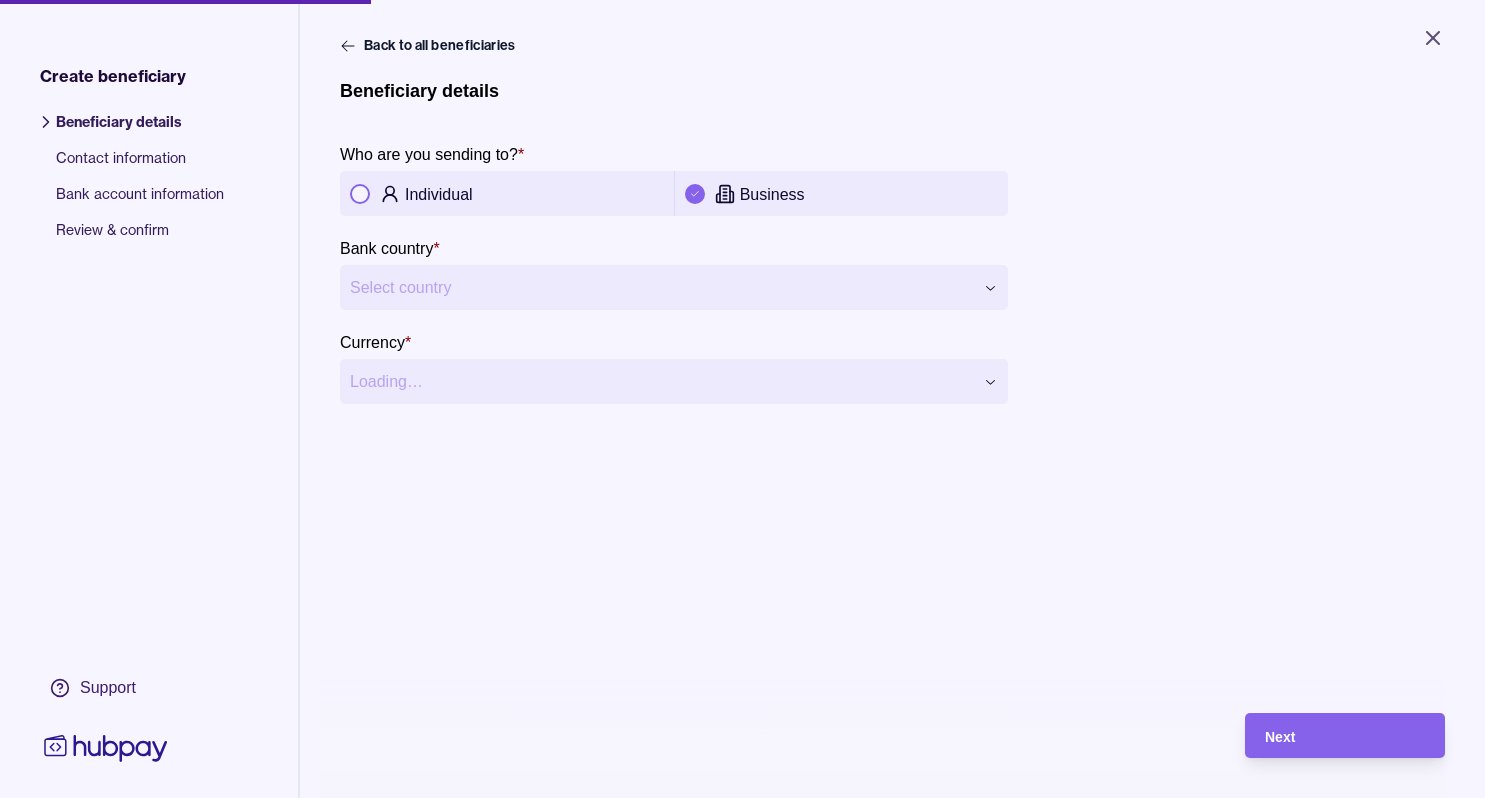 click on "**********" at bounding box center [742, 399] 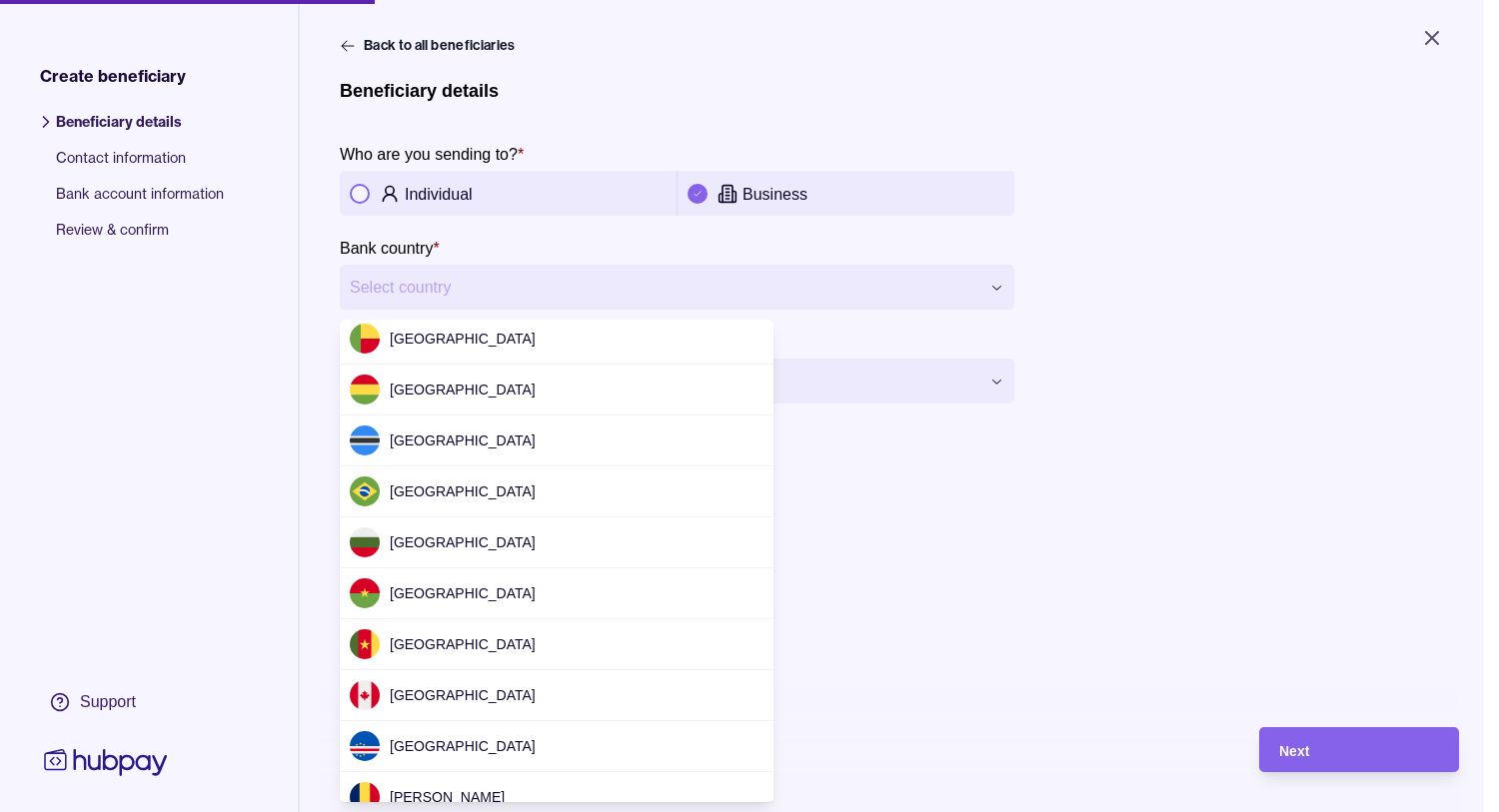 scroll, scrollTop: 477, scrollLeft: 0, axis: vertical 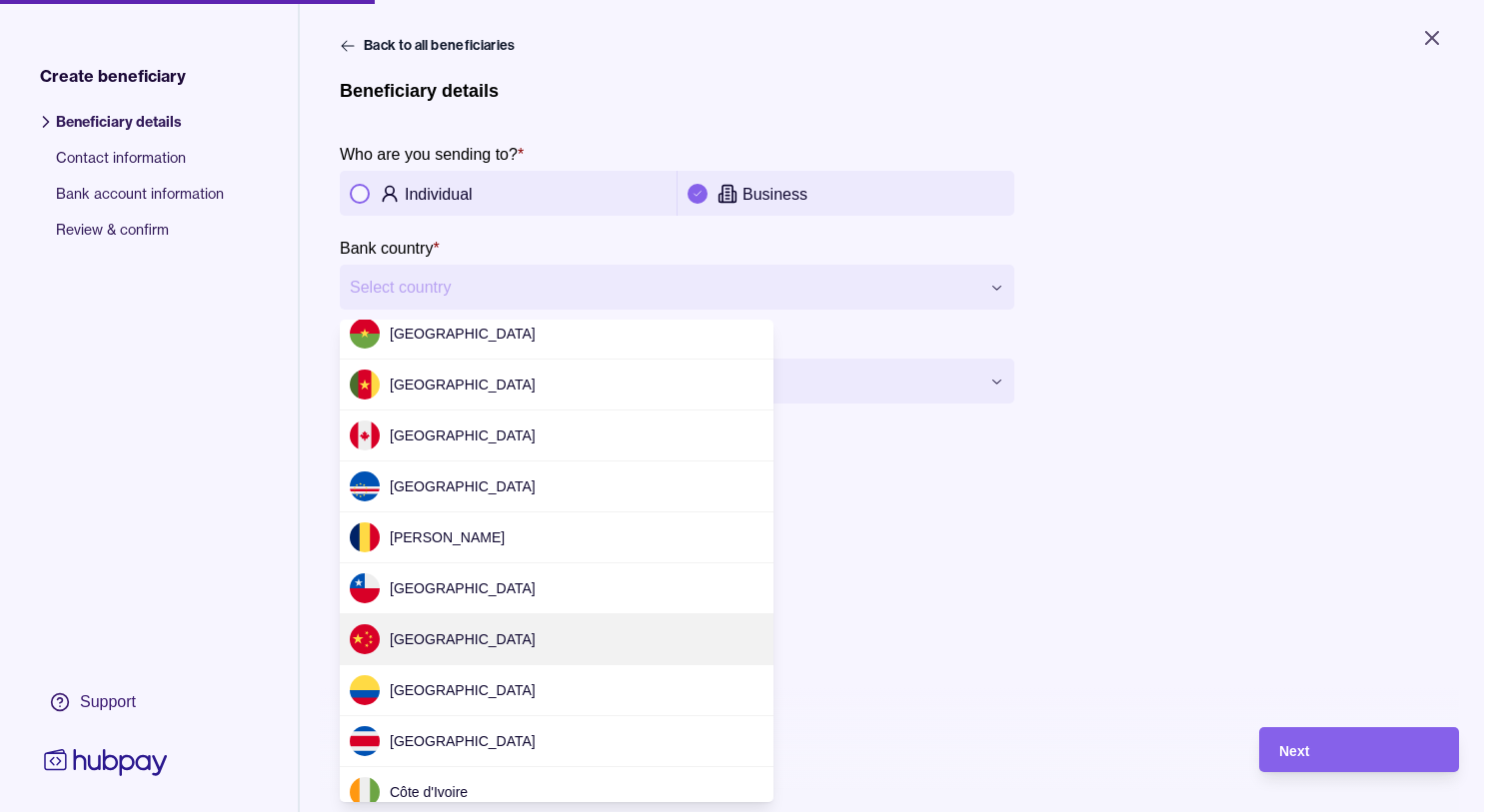 click on "**********" at bounding box center (891, 441) 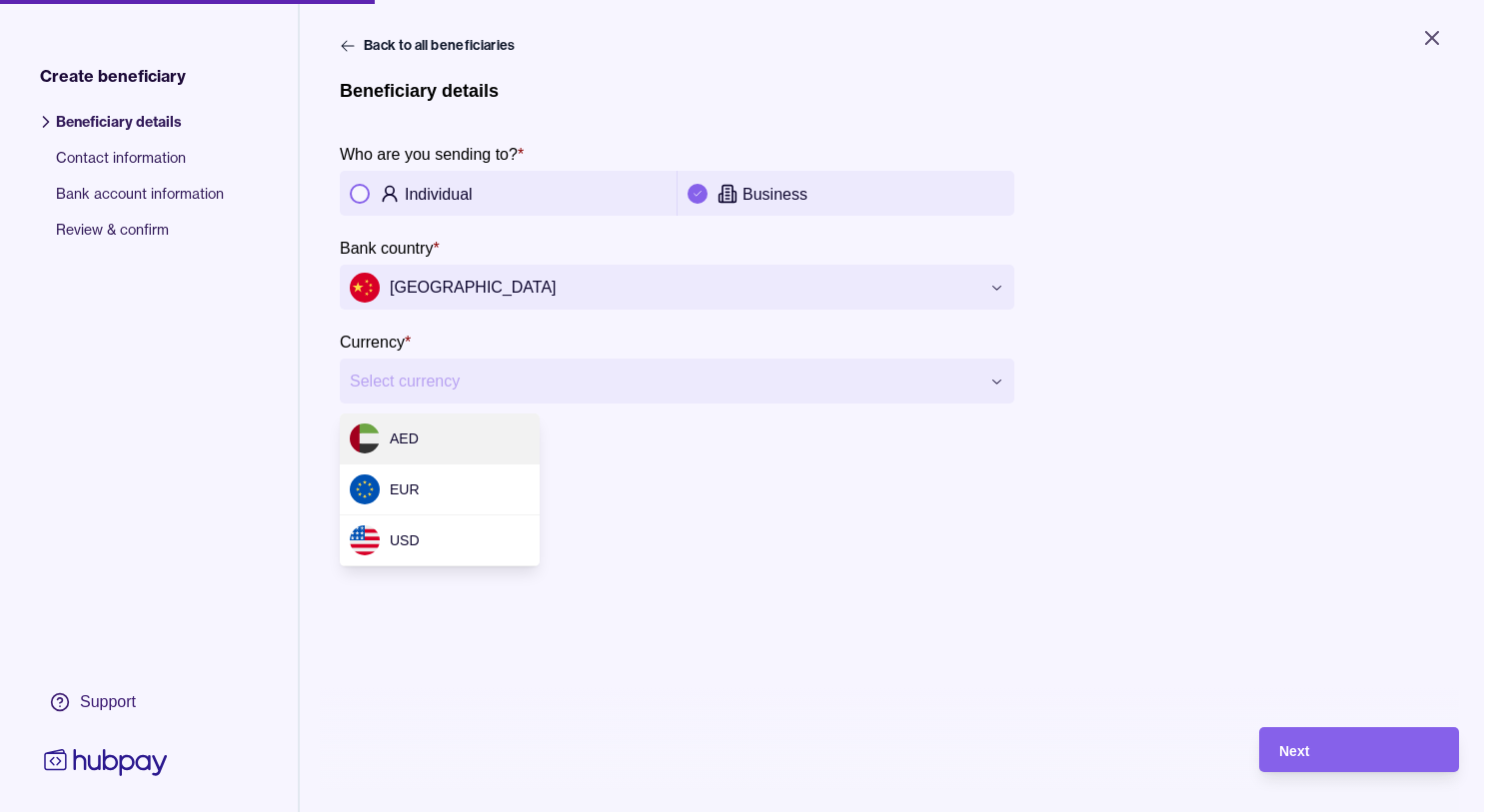 click on "**********" at bounding box center [750, 406] 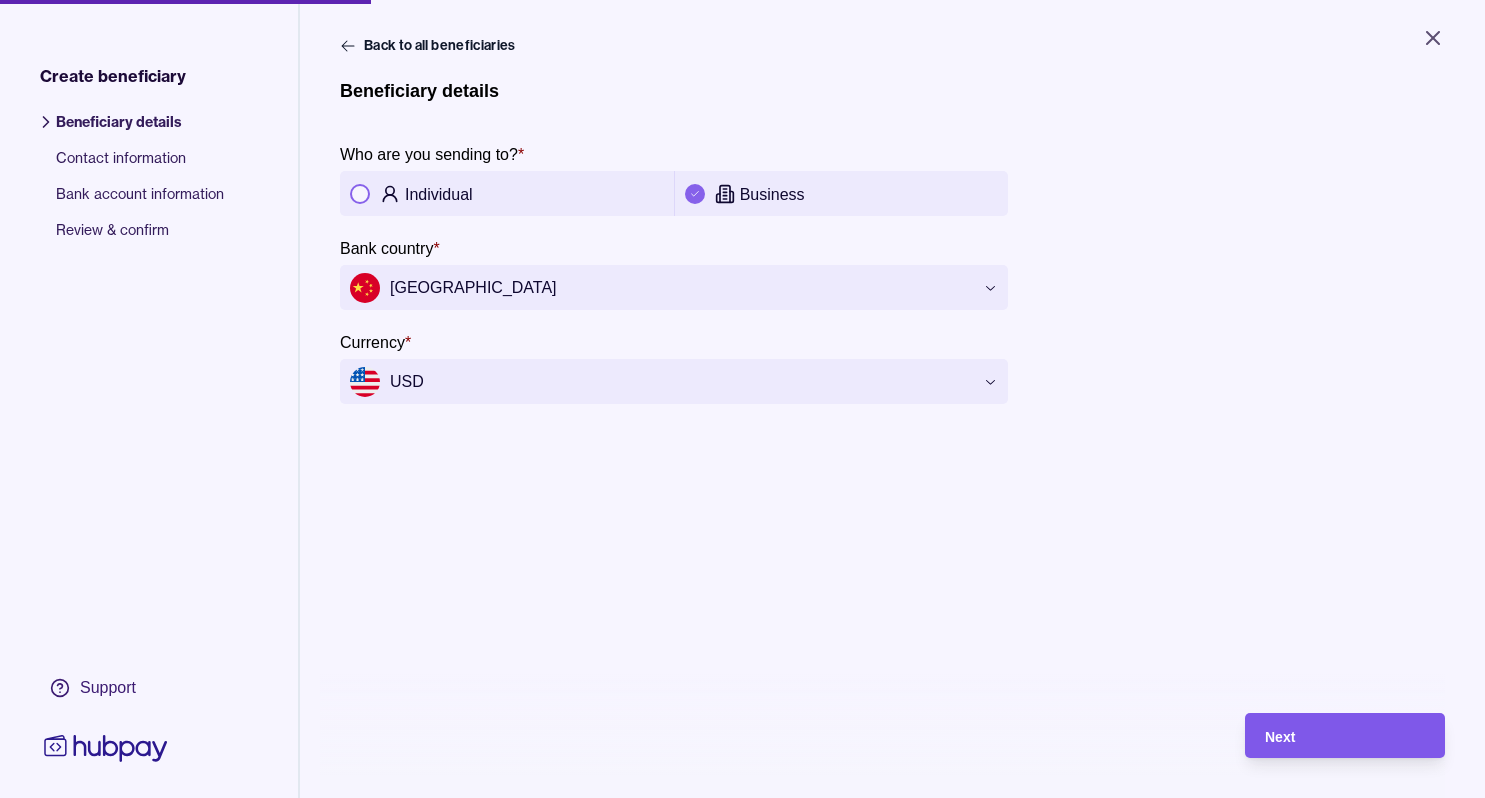 click on "Next" at bounding box center (1330, 735) 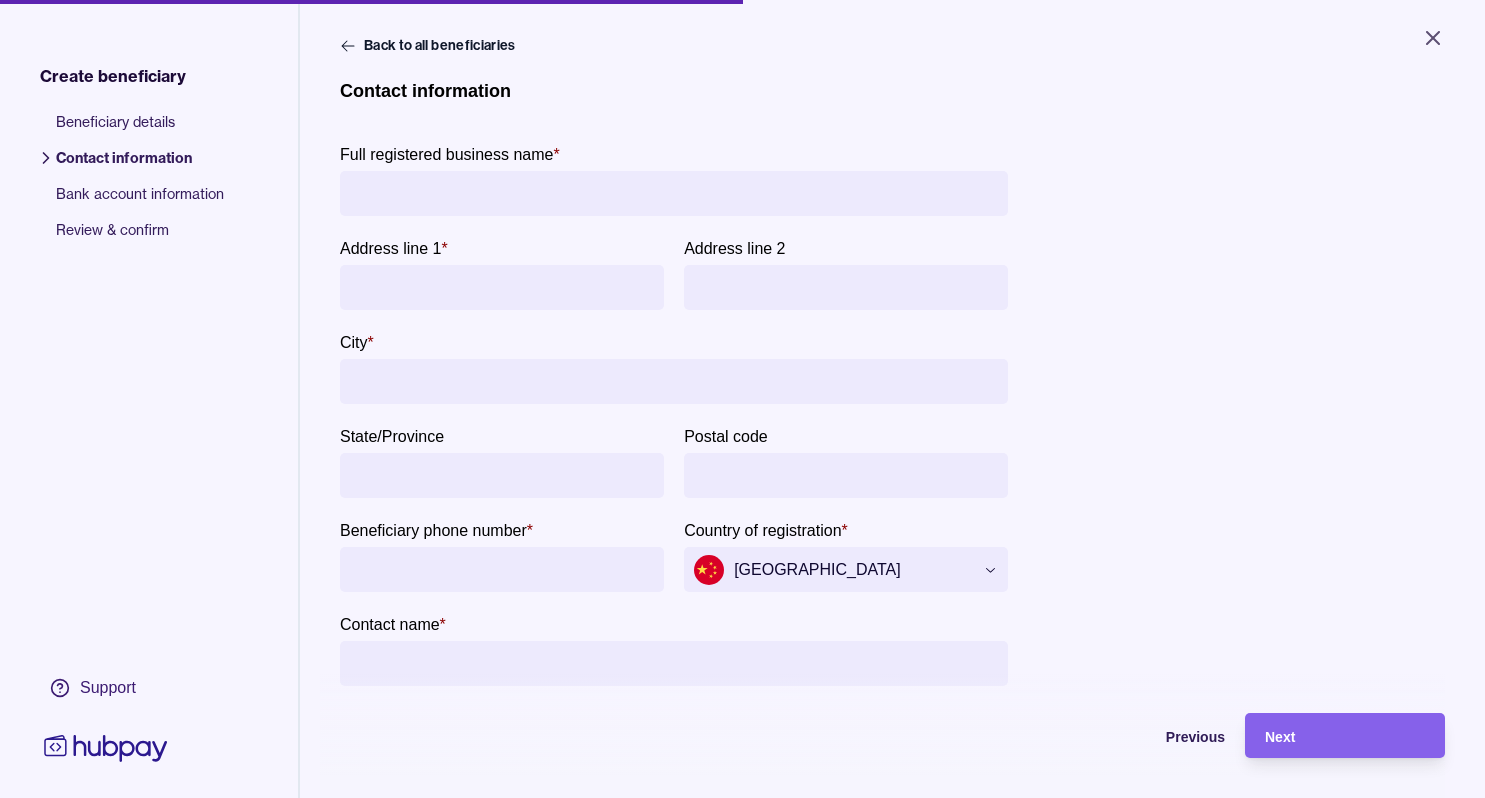 paste on "**********" 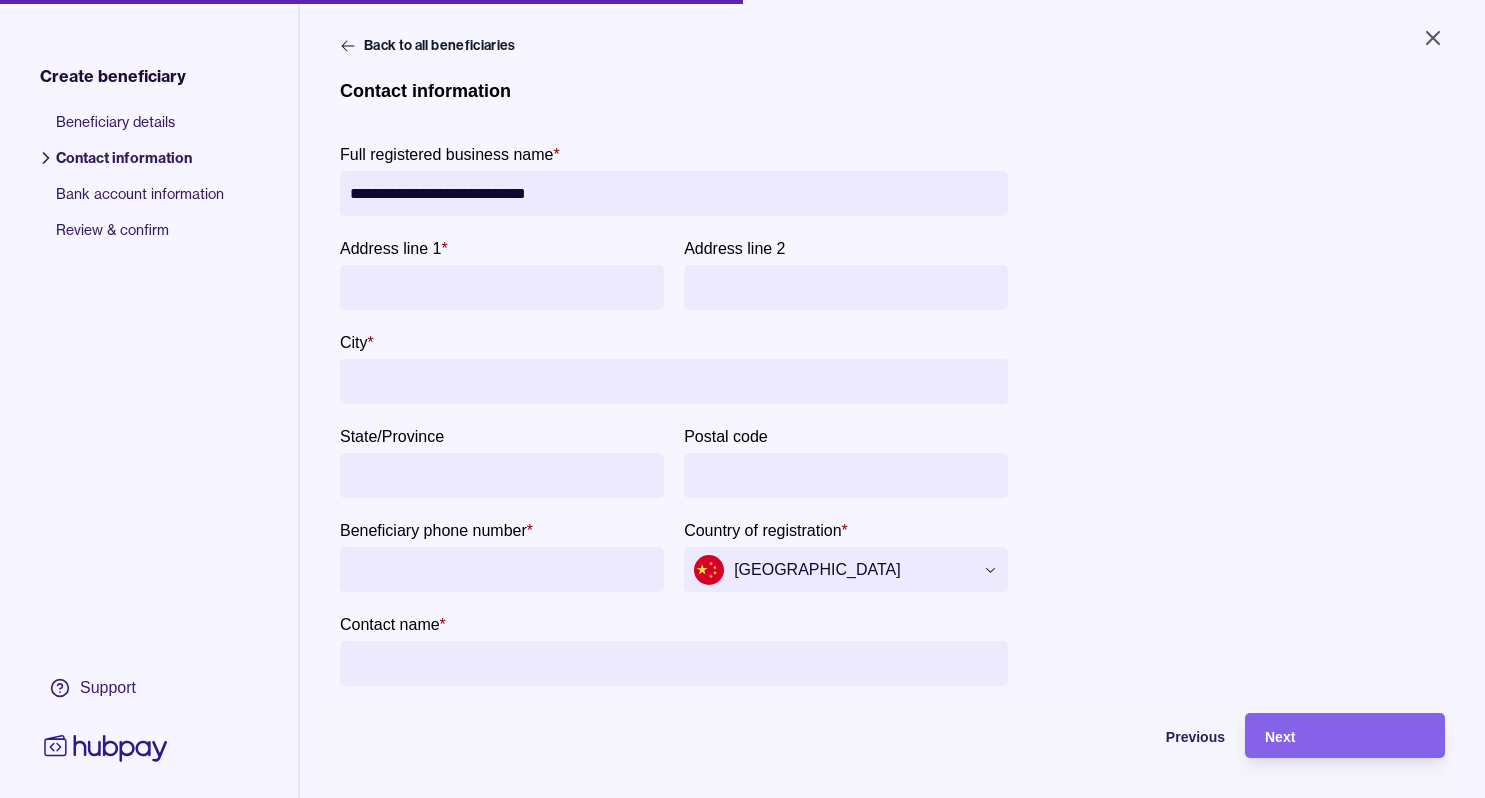 type on "**********" 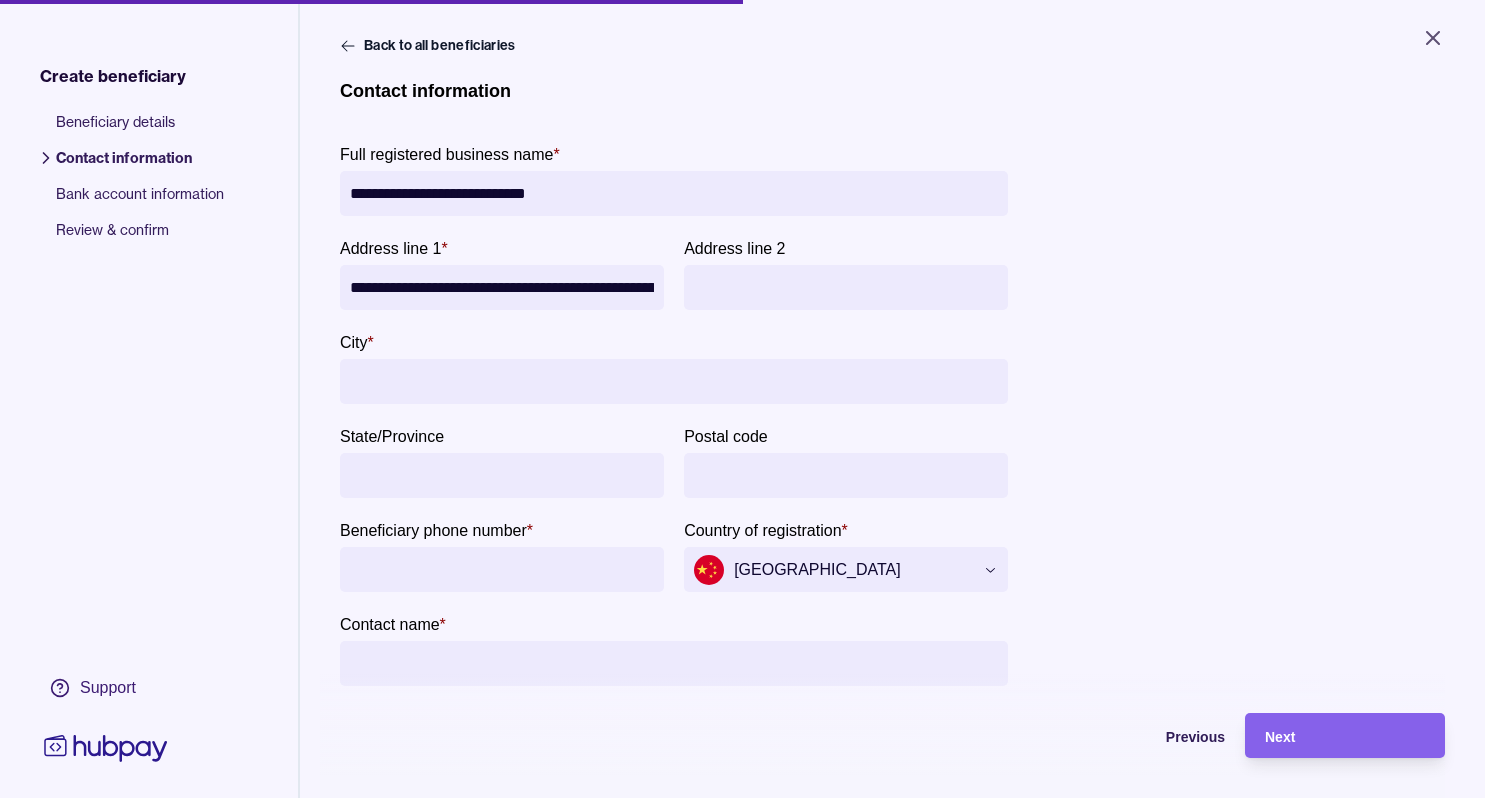 scroll, scrollTop: 0, scrollLeft: 432, axis: horizontal 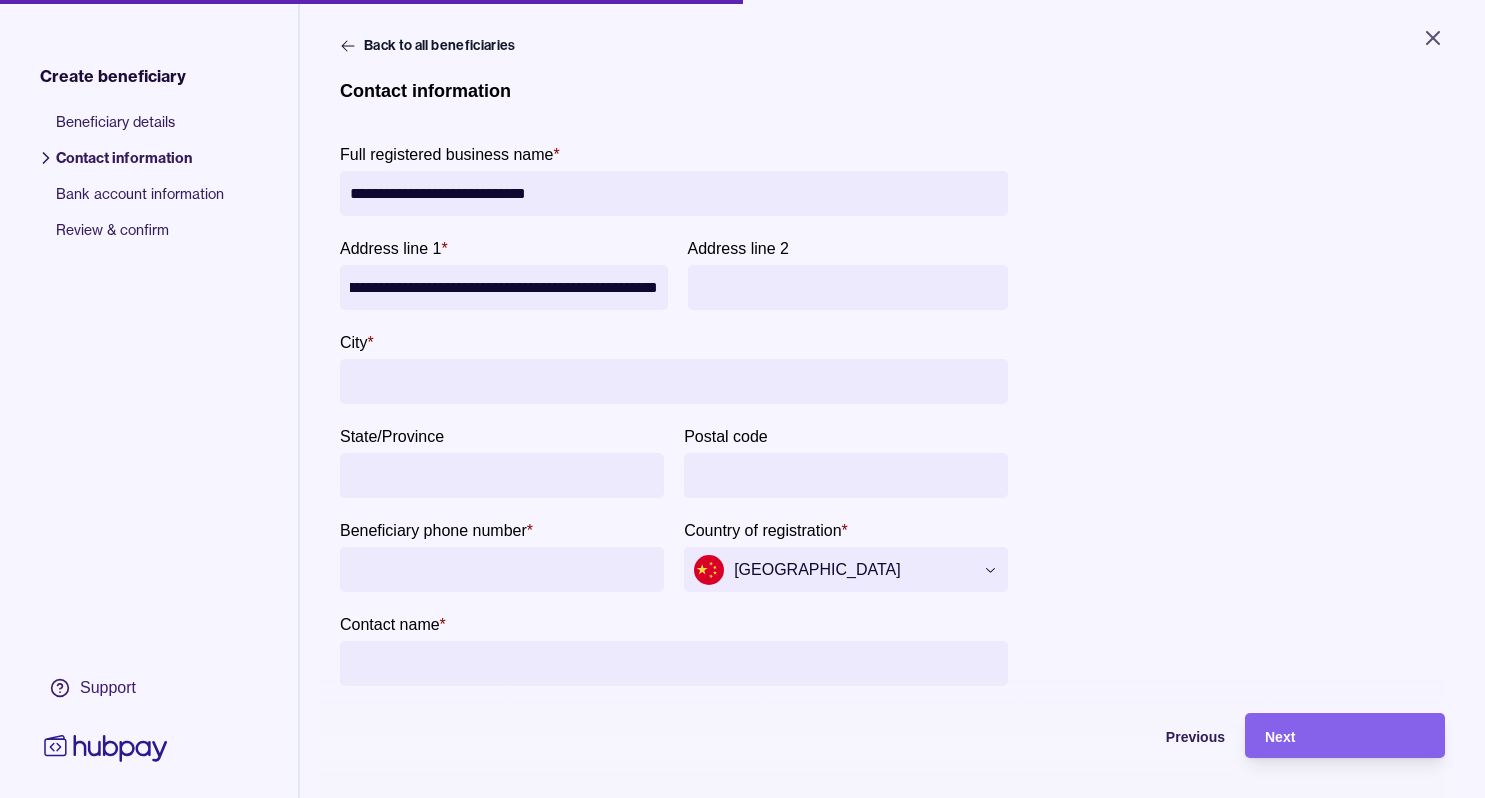 type on "**********" 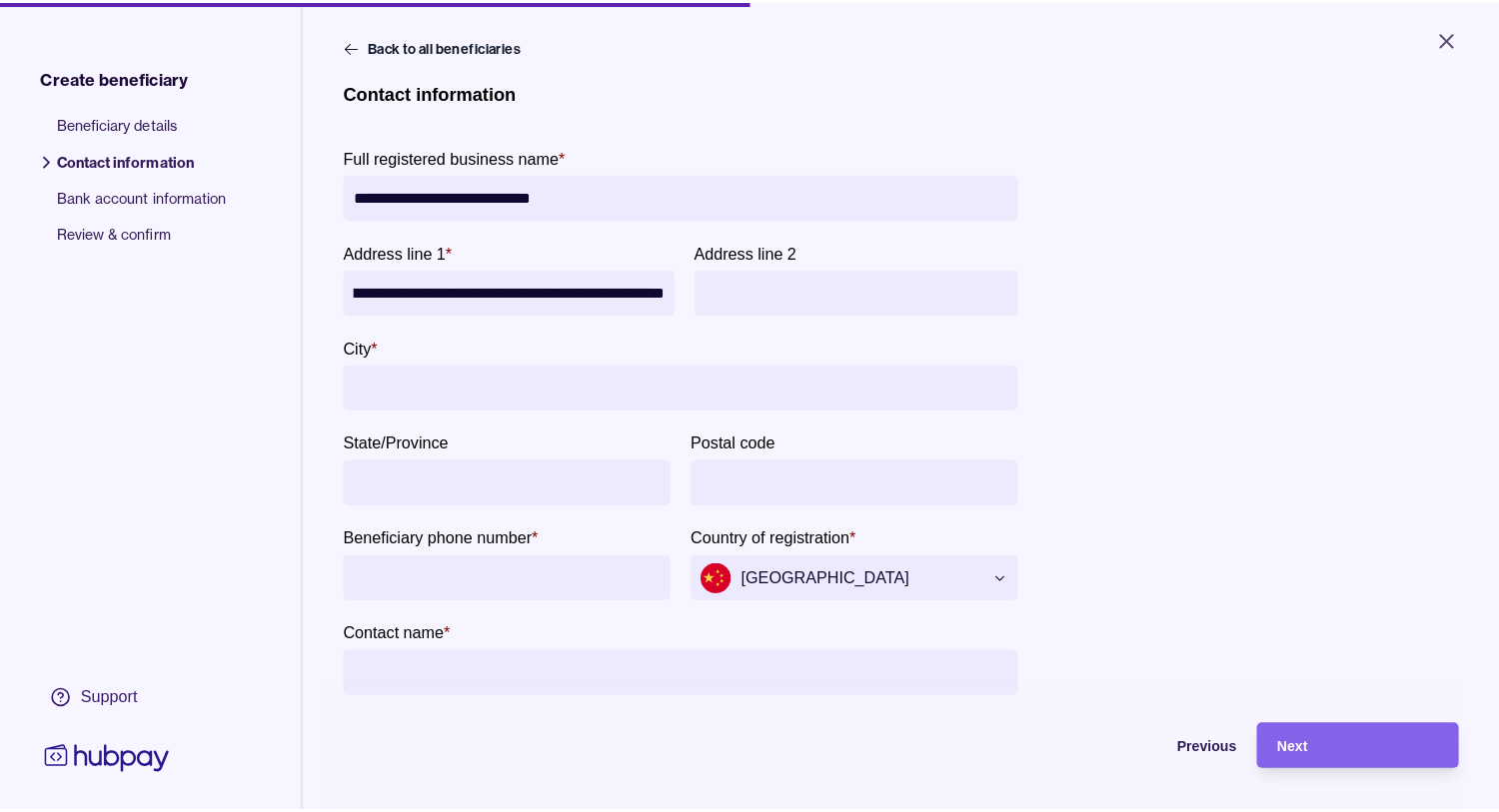 scroll, scrollTop: 0, scrollLeft: 0, axis: both 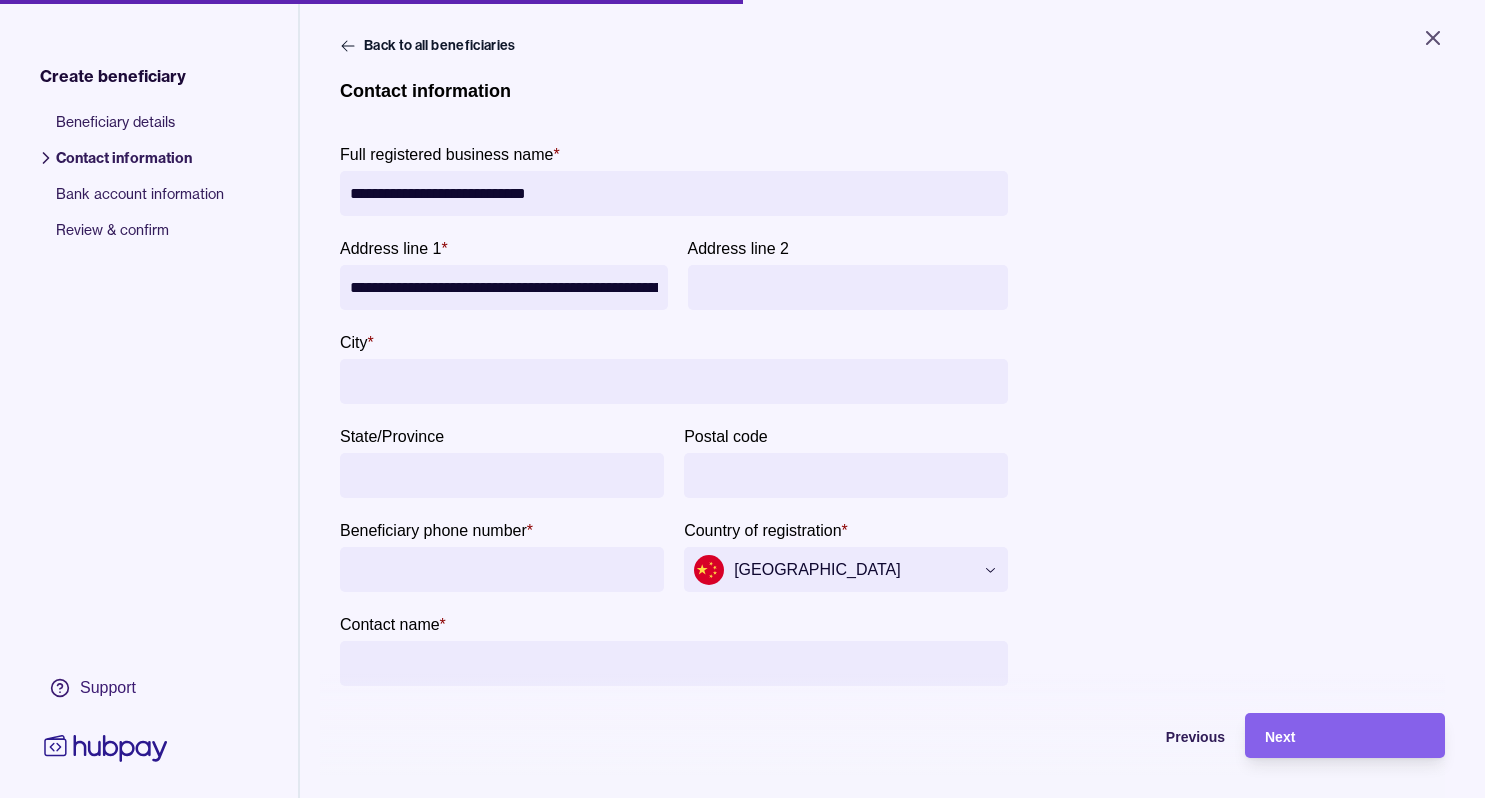 click on "City  *" at bounding box center (674, 381) 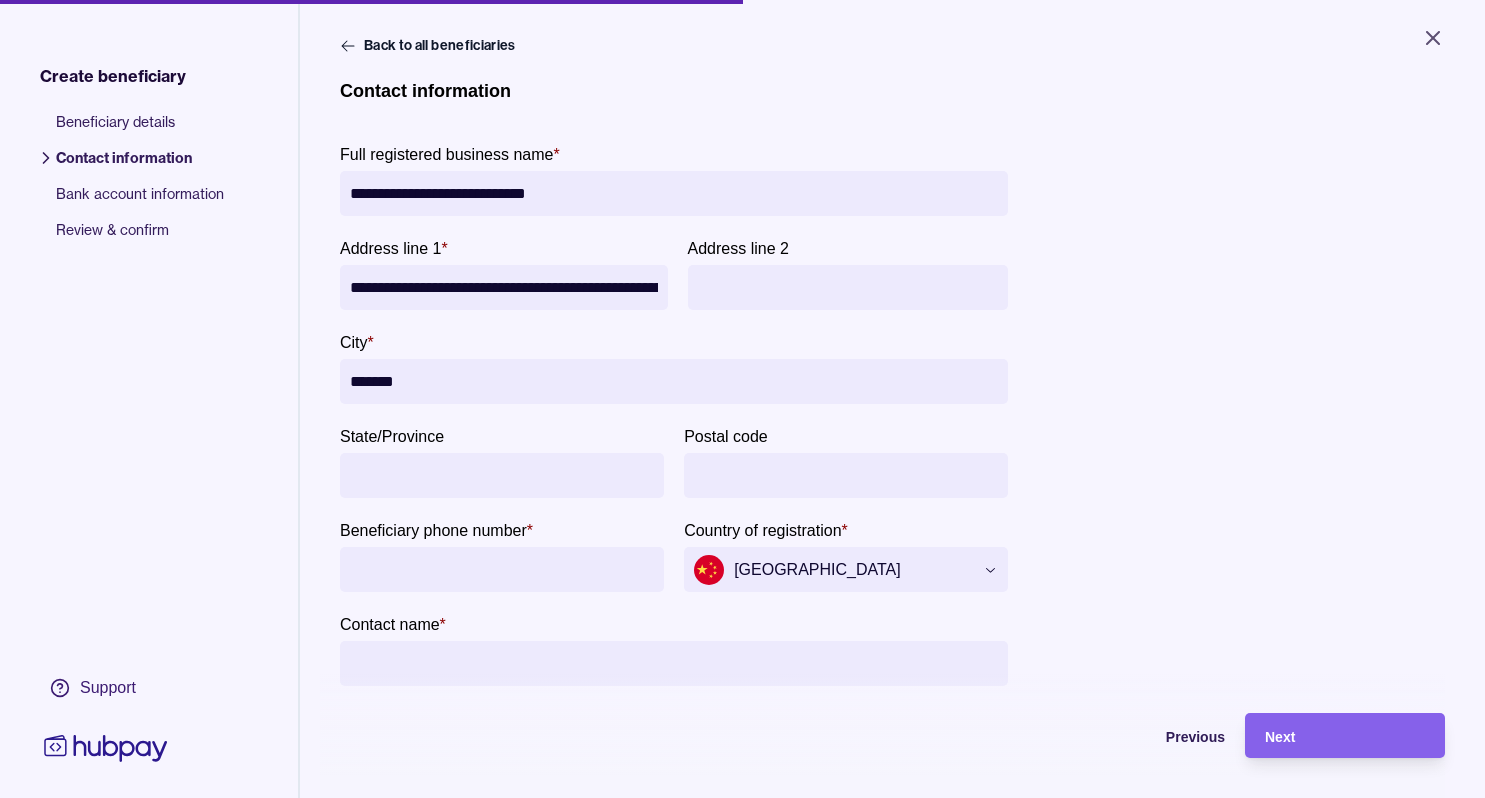 type on "*******" 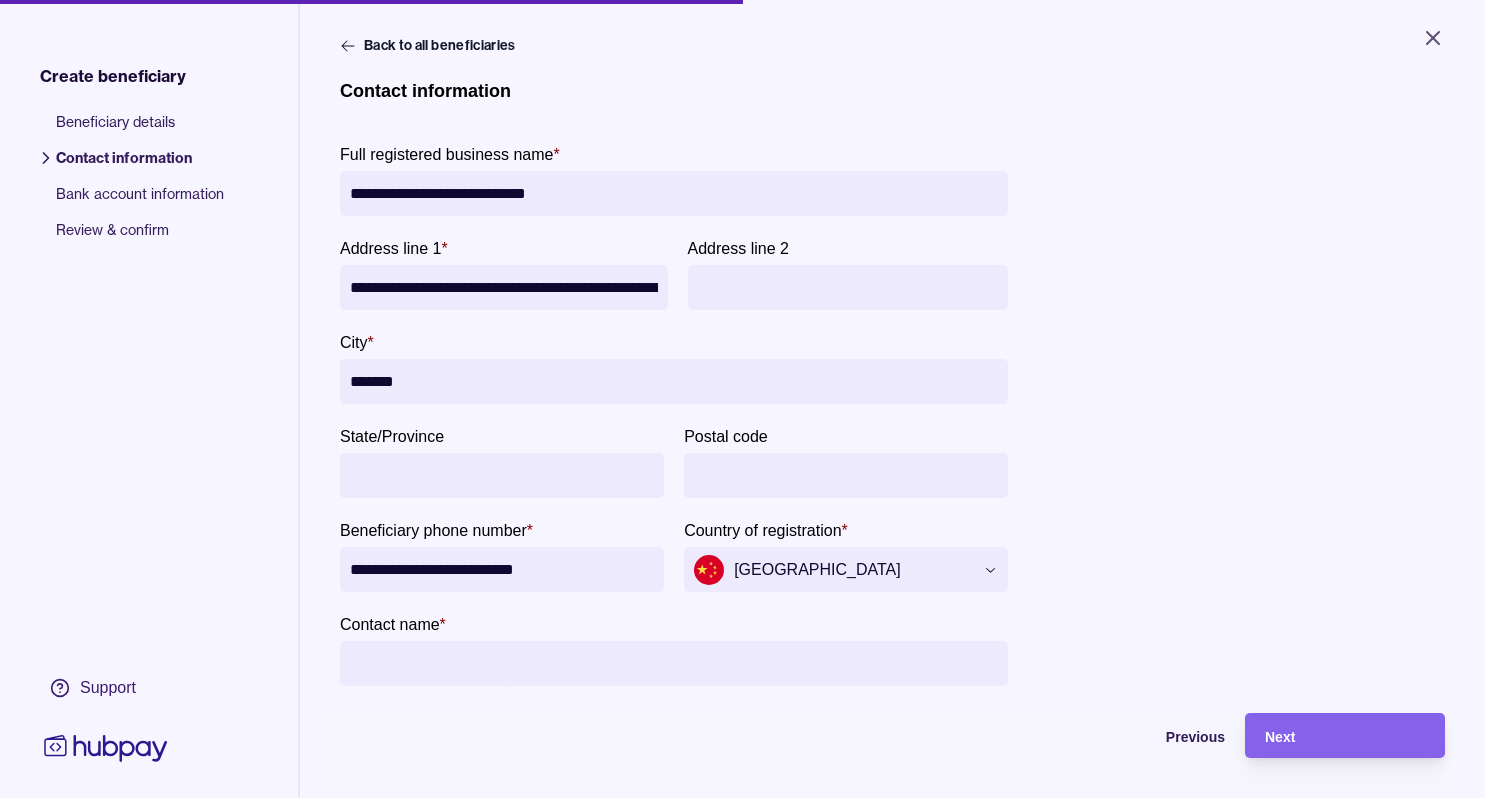 click on "**********" at bounding box center (502, 569) 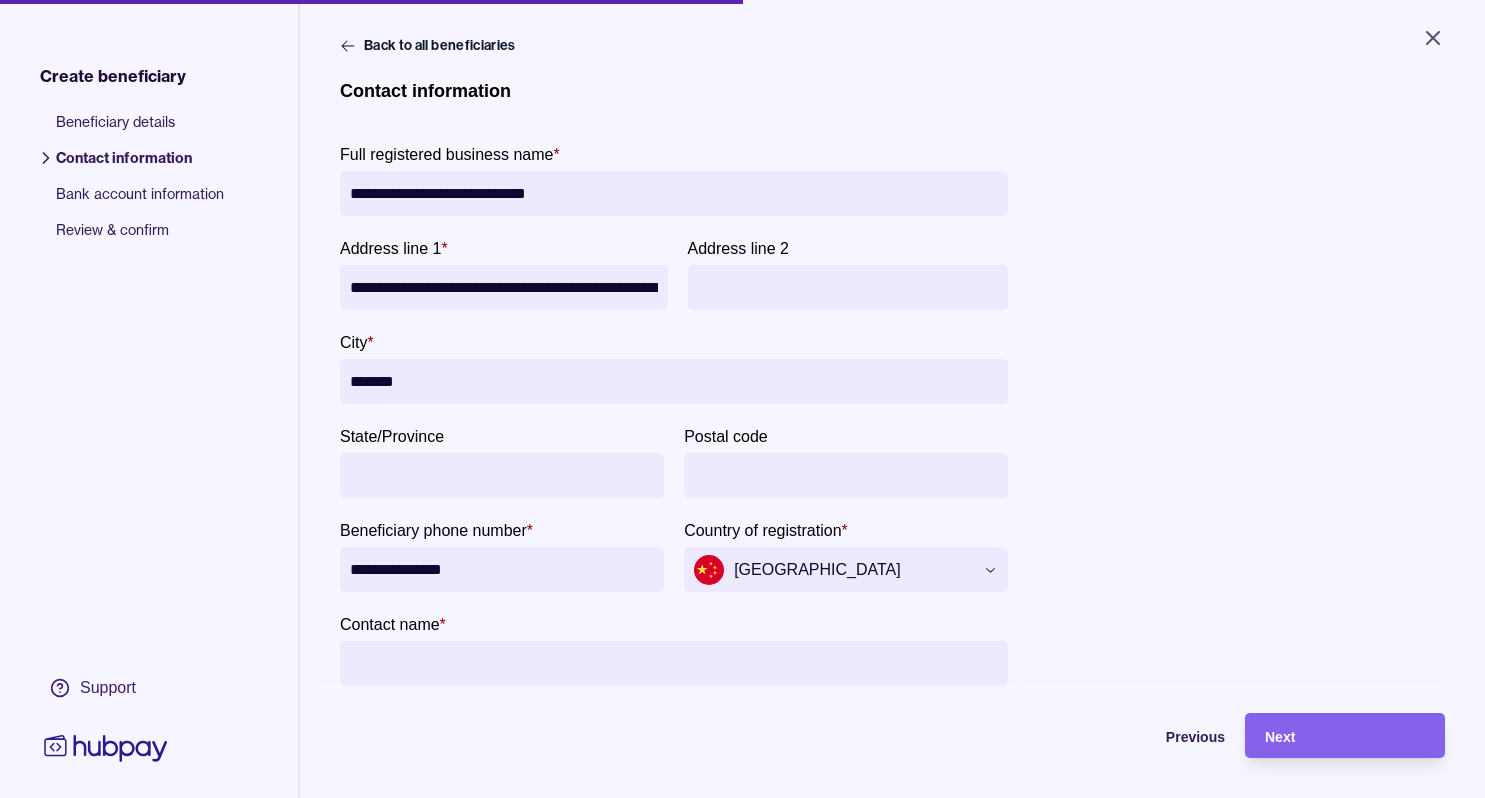 type on "**********" 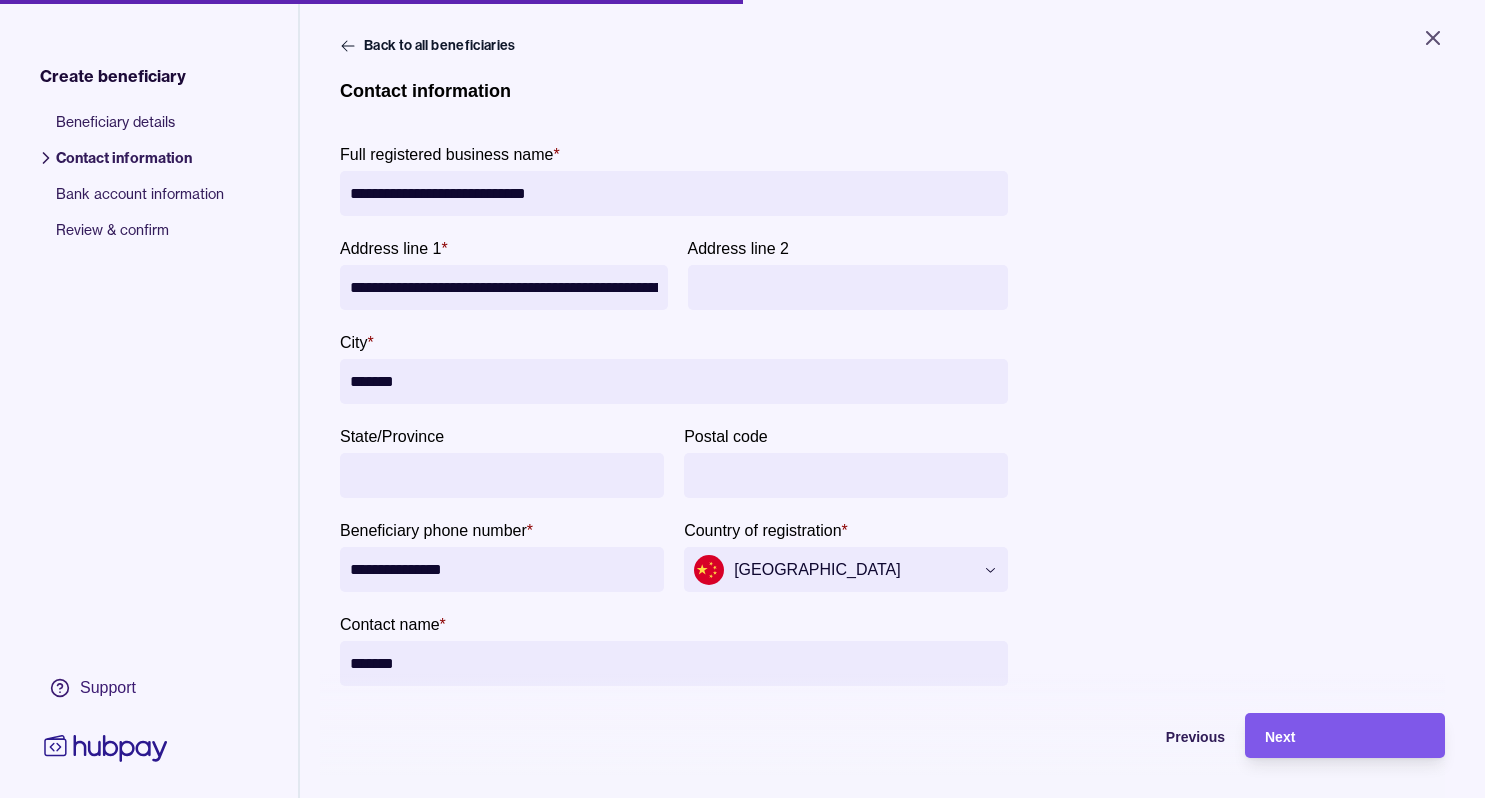 type on "*******" 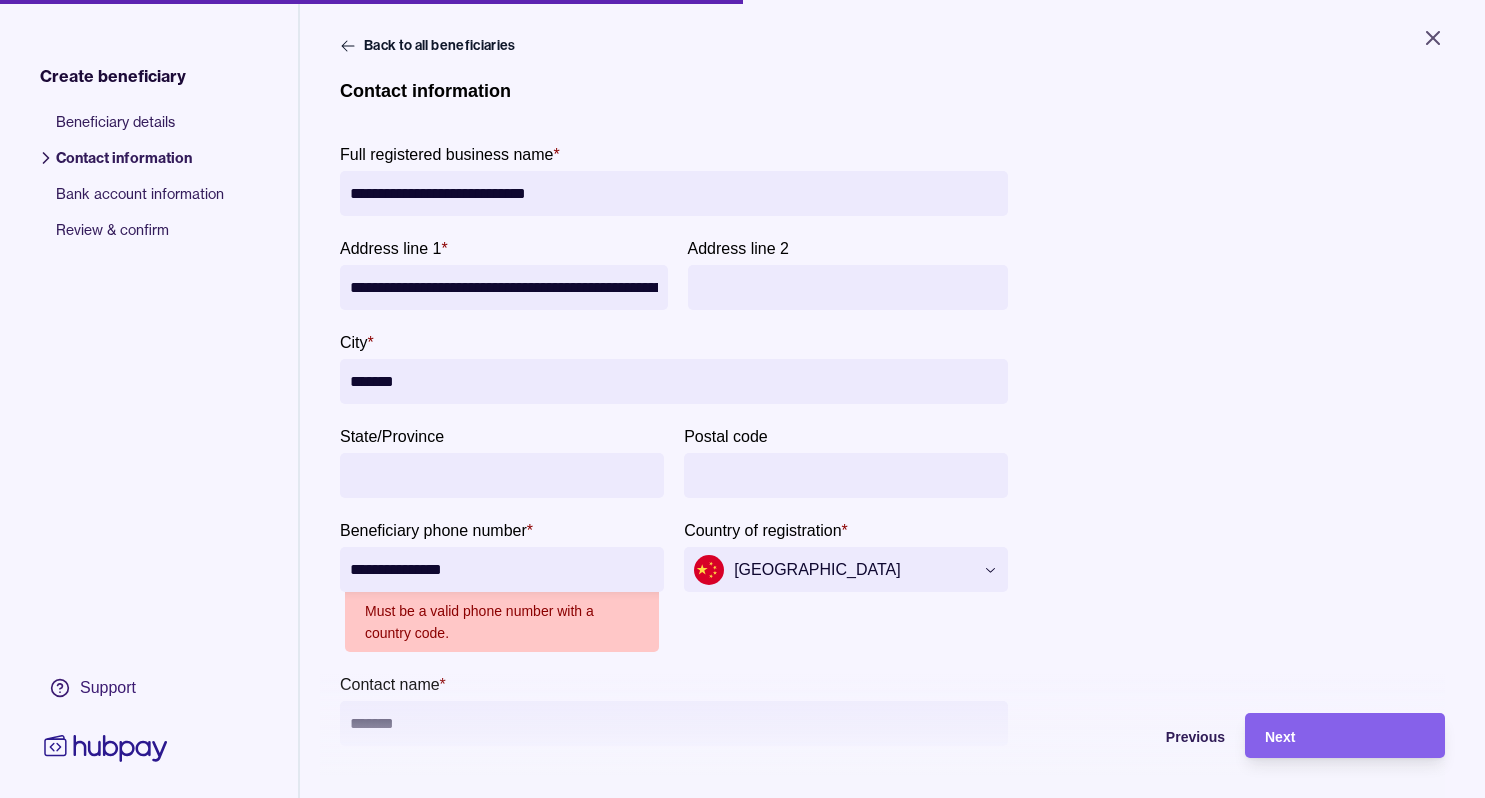 click on "**********" at bounding box center (502, 569) 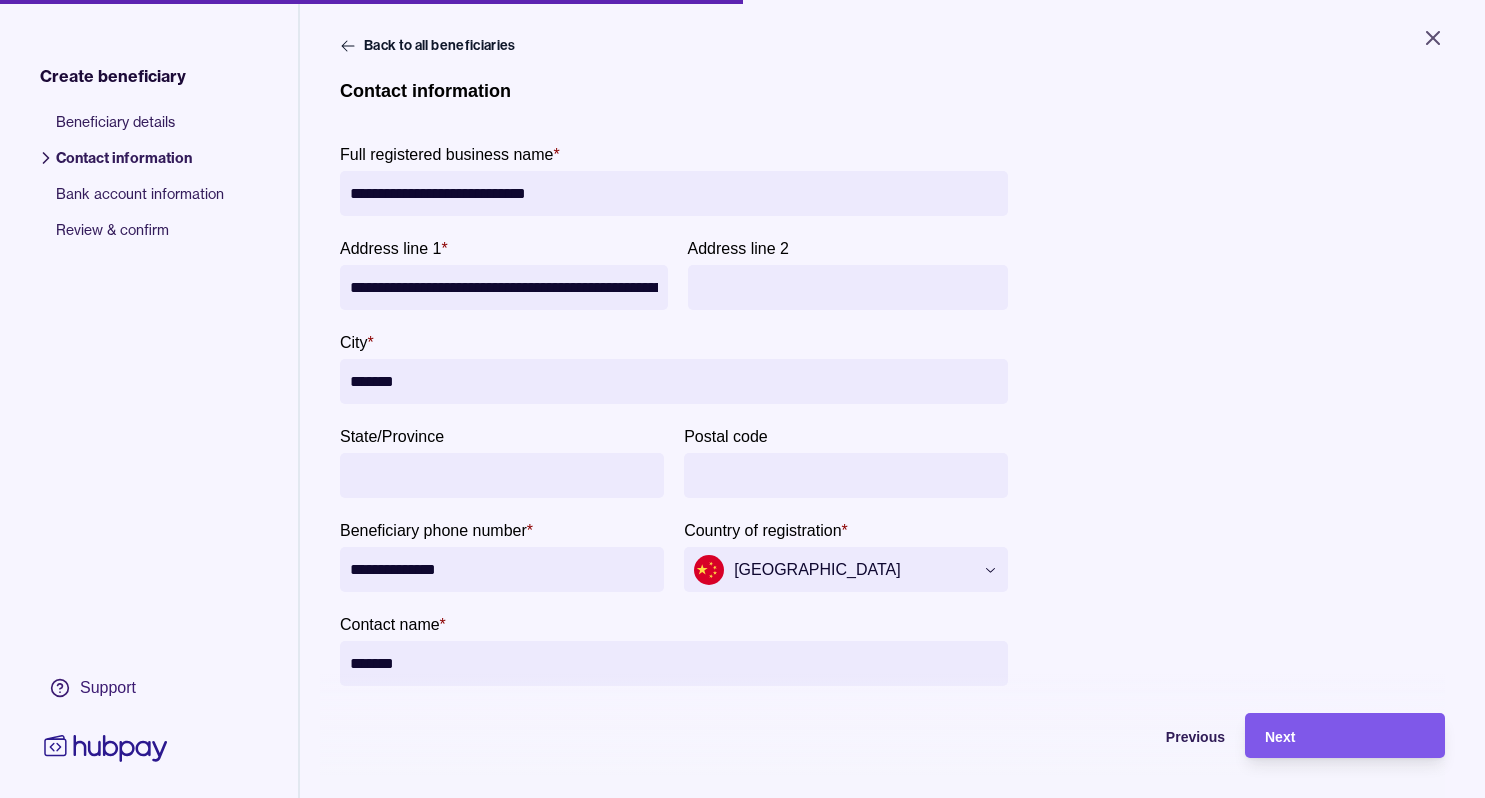 type on "**********" 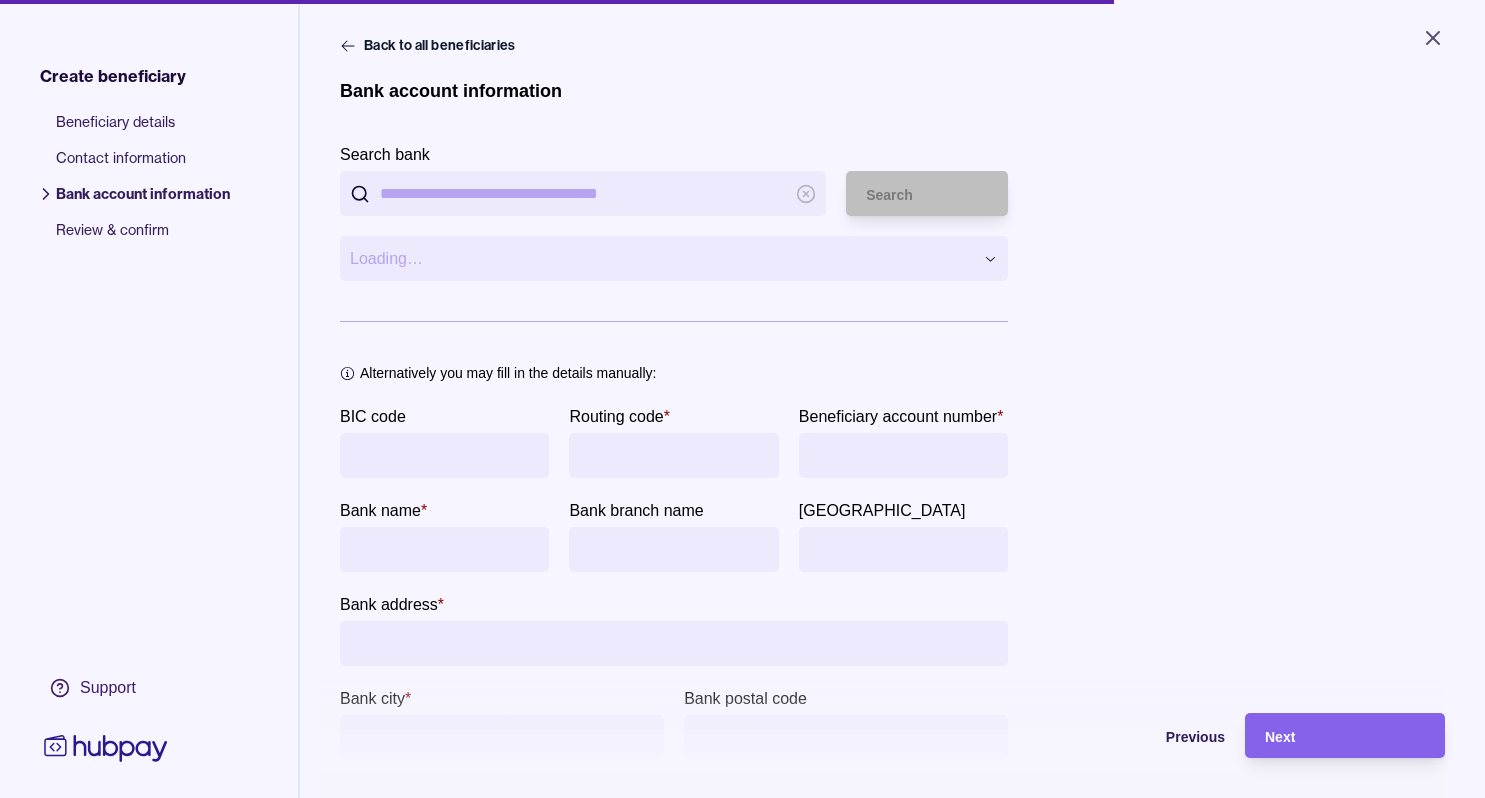 paste on "**********" 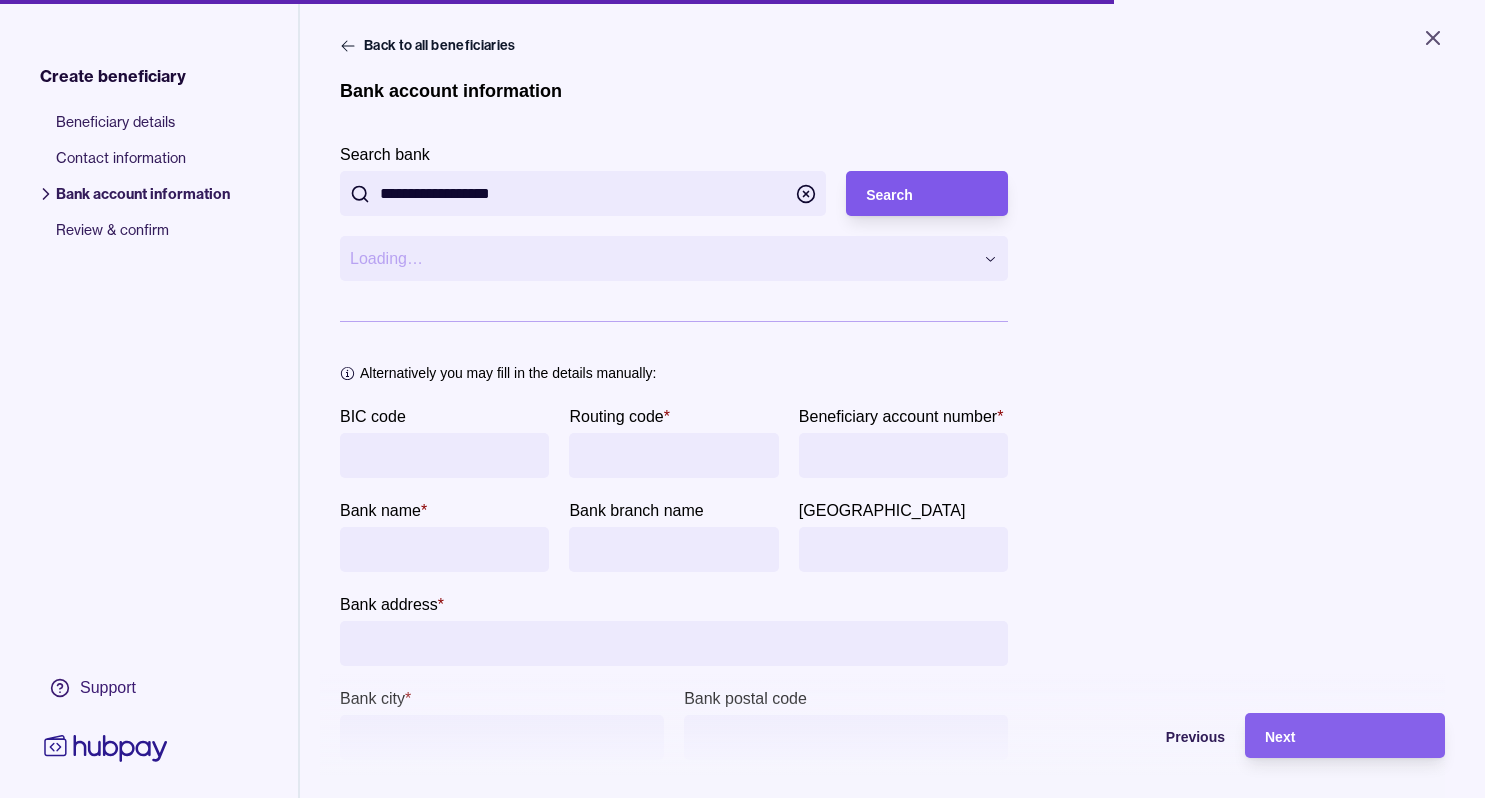 type on "**********" 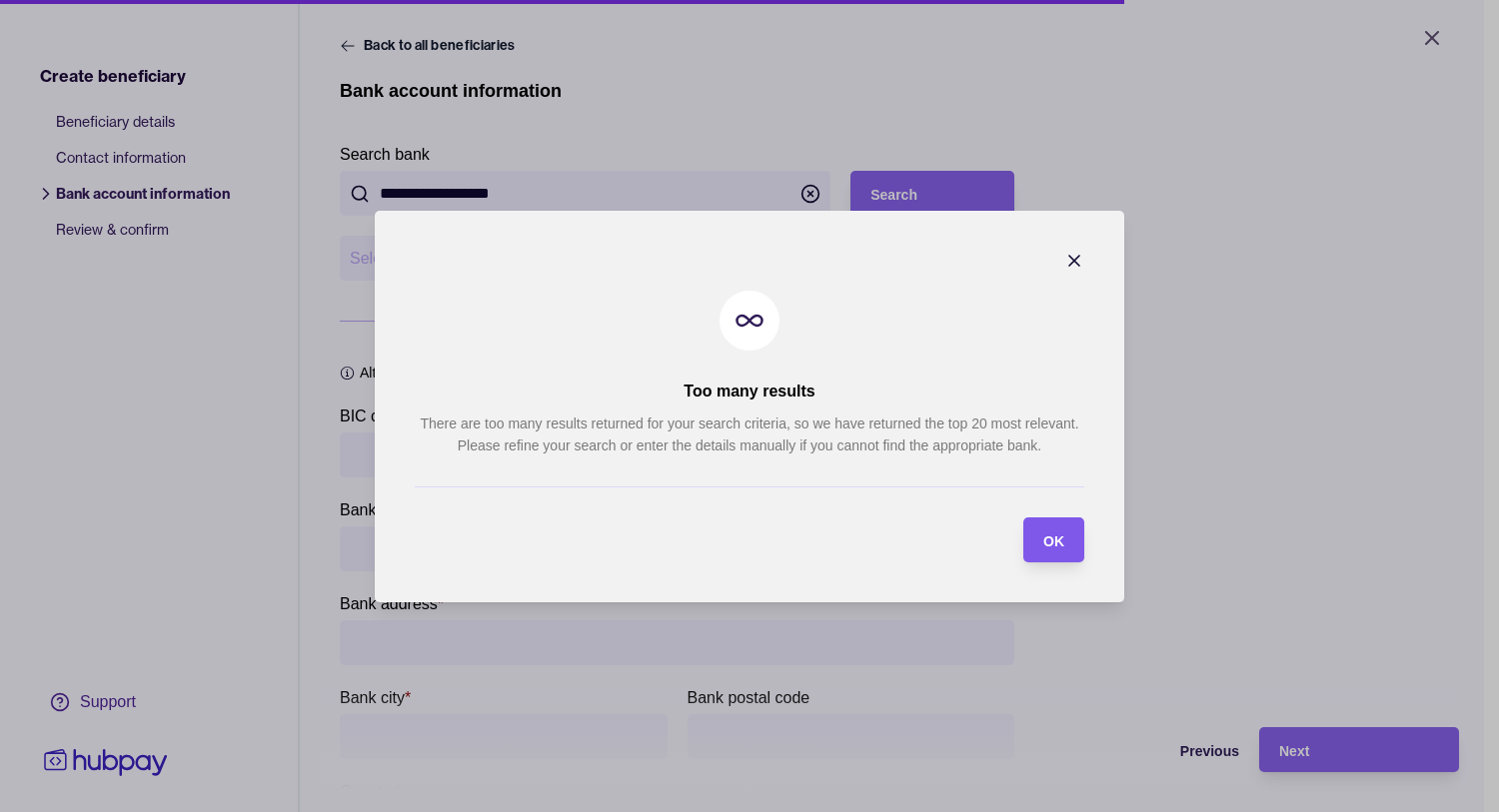 click on "OK" at bounding box center [1053, 539] 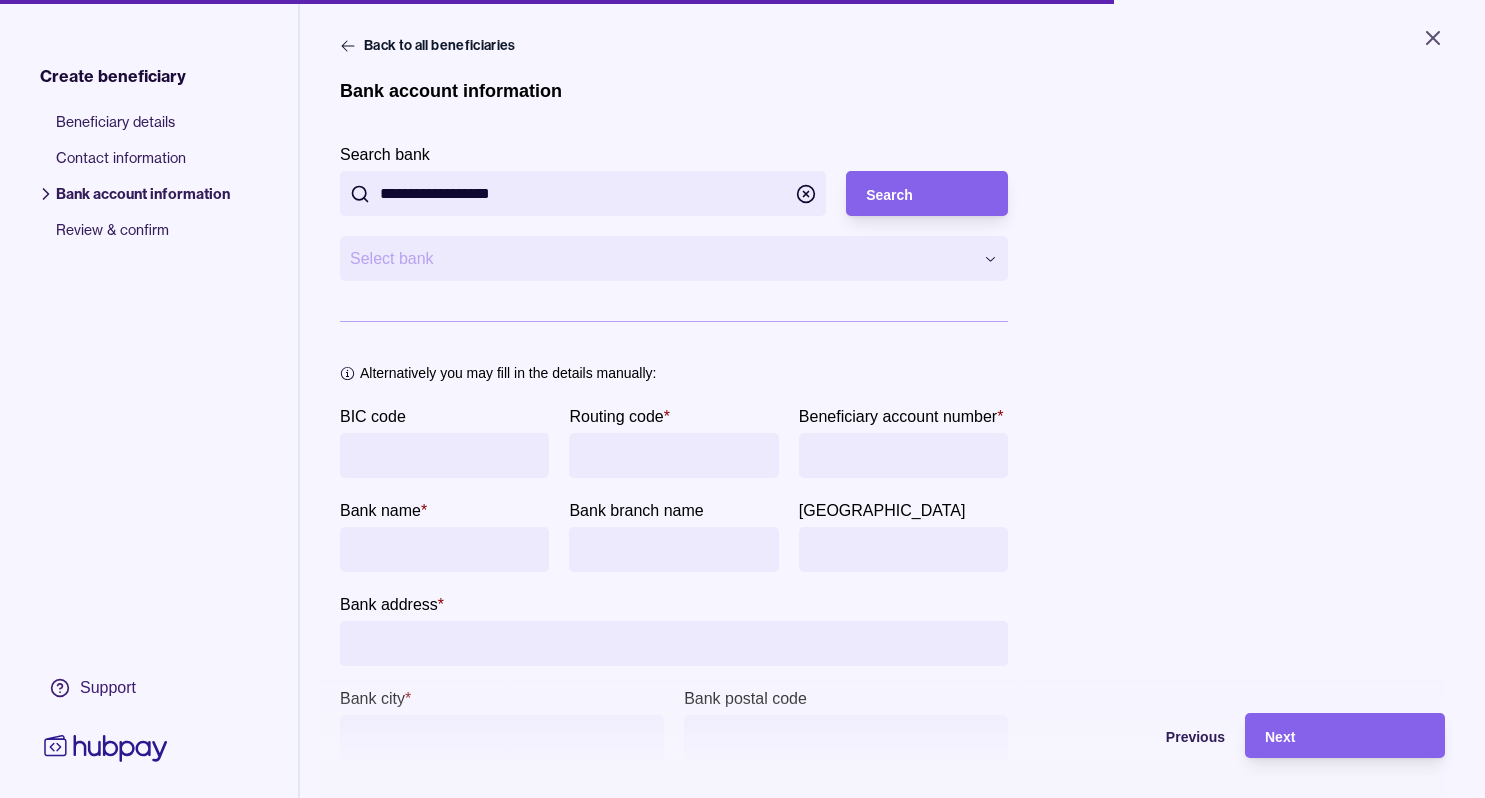 click on "**********" at bounding box center [742, 399] 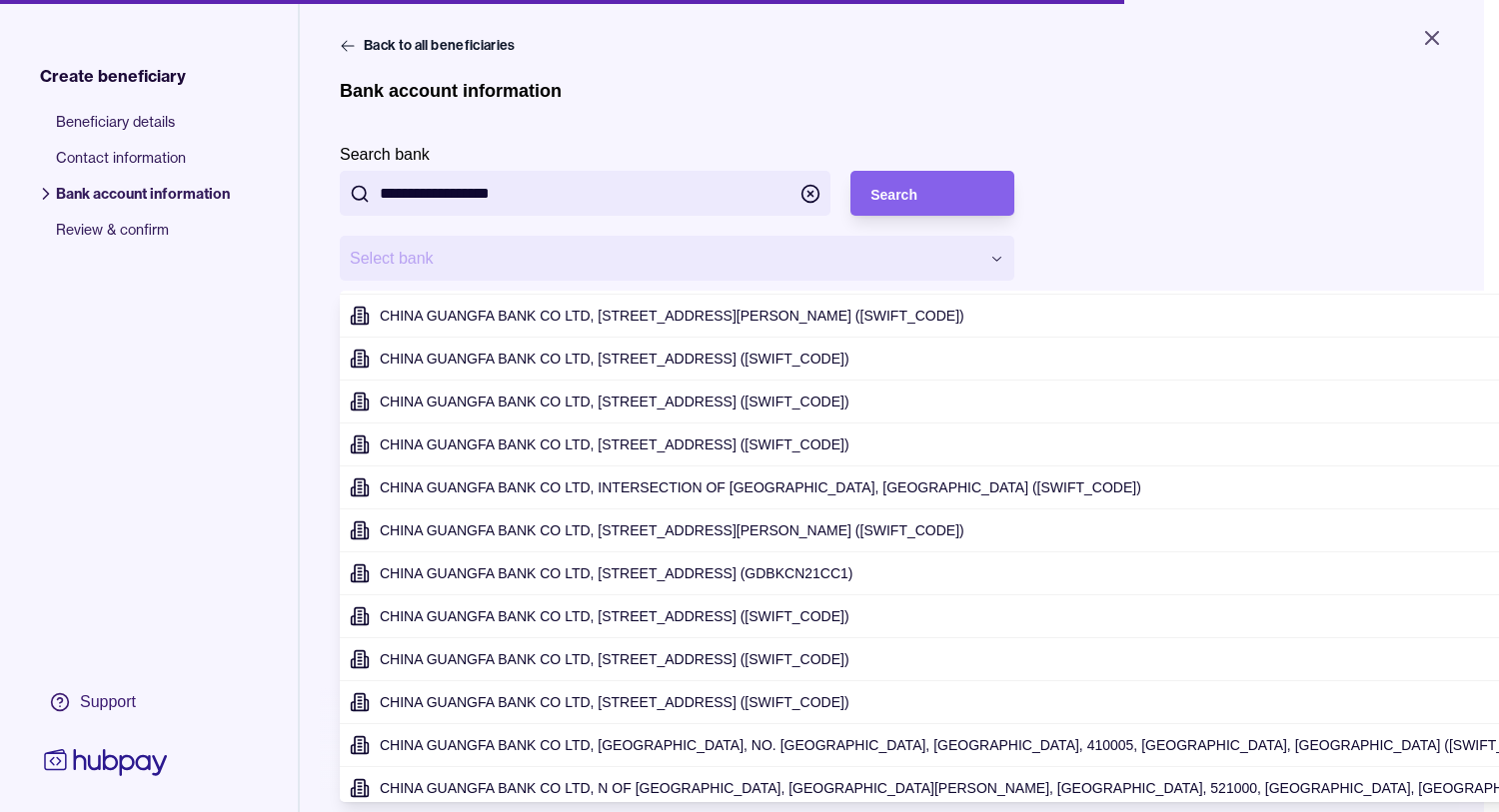 scroll, scrollTop: 254, scrollLeft: 0, axis: vertical 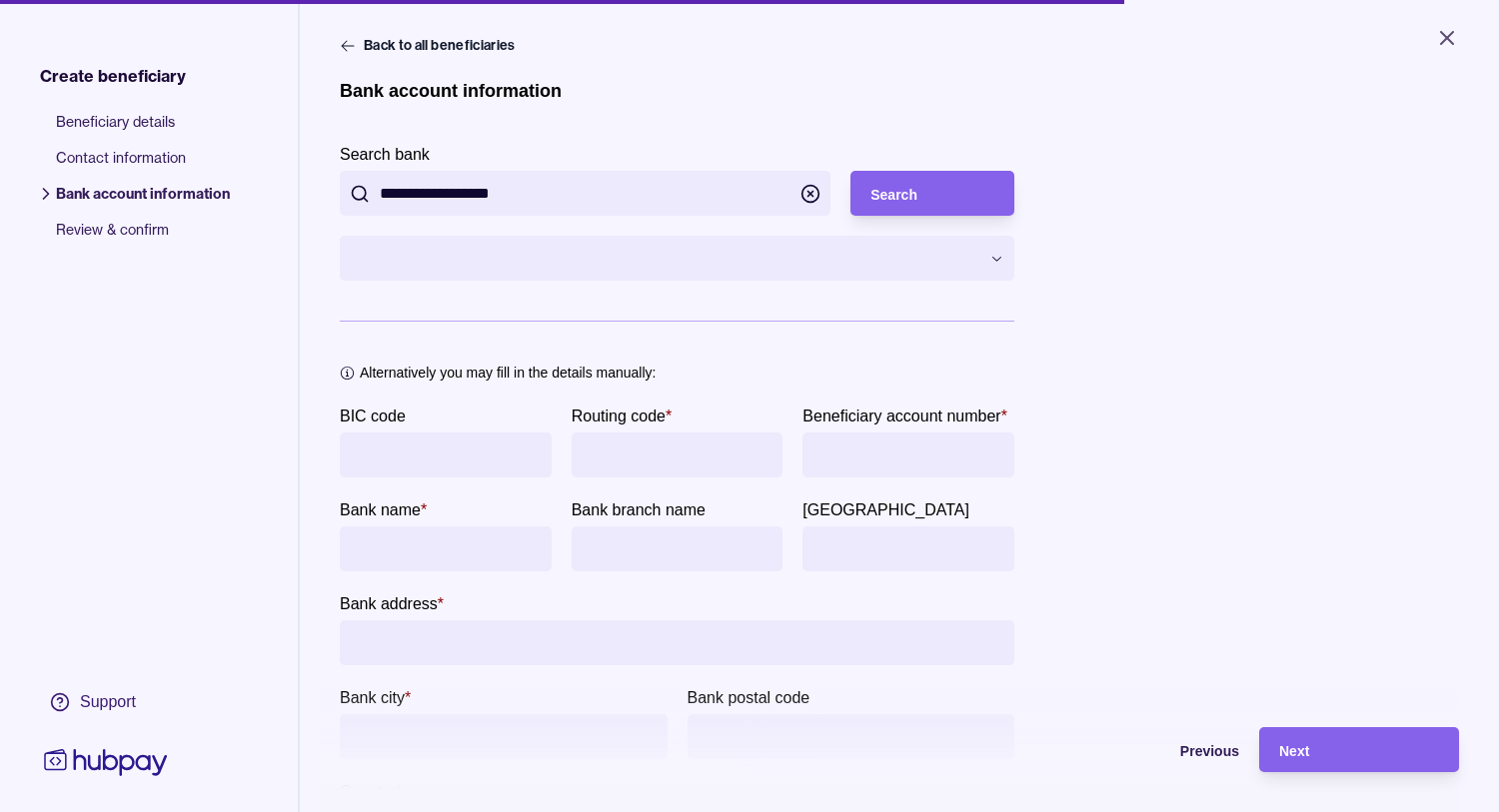 type on "**********" 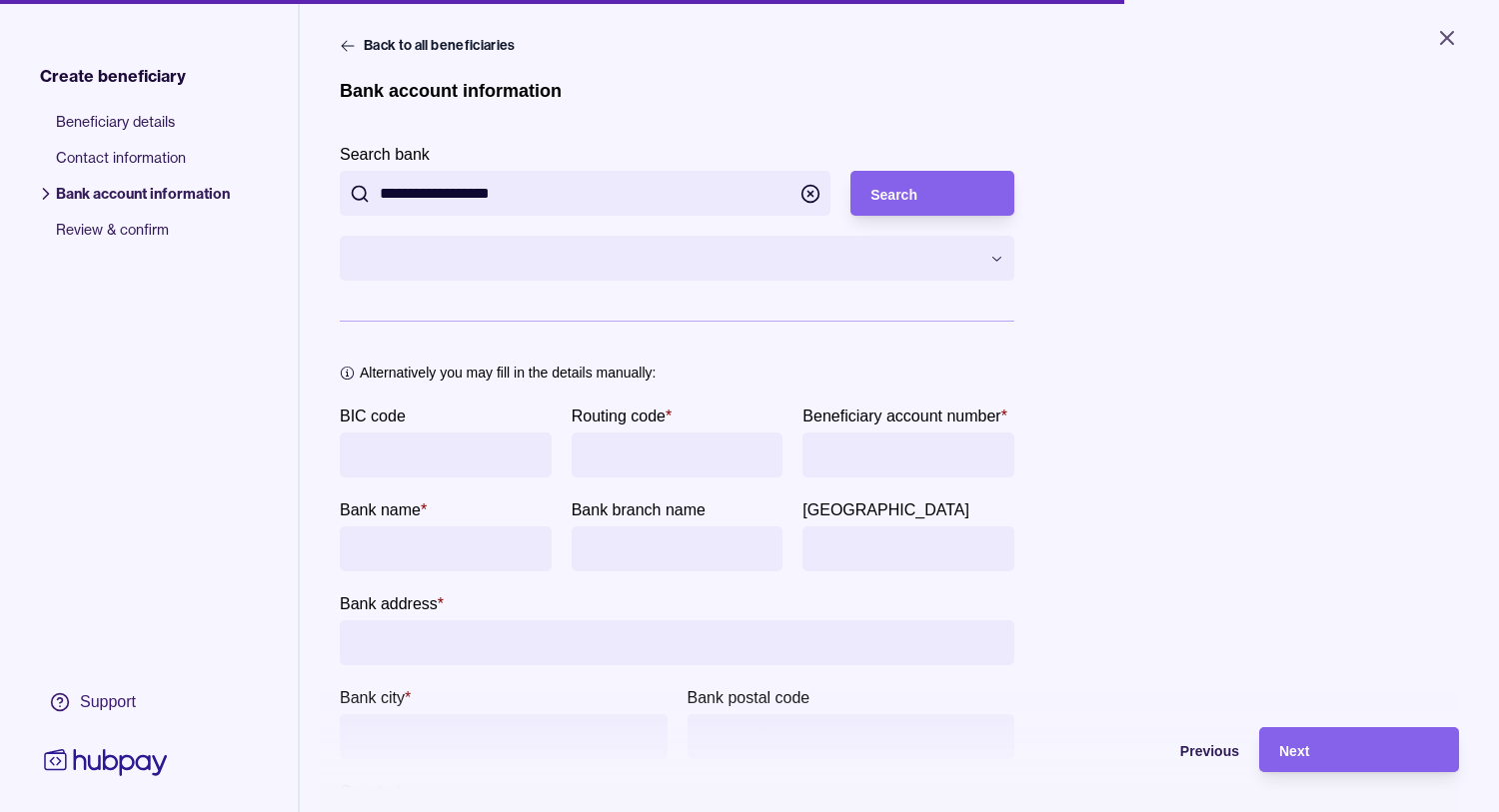 type on "**********" 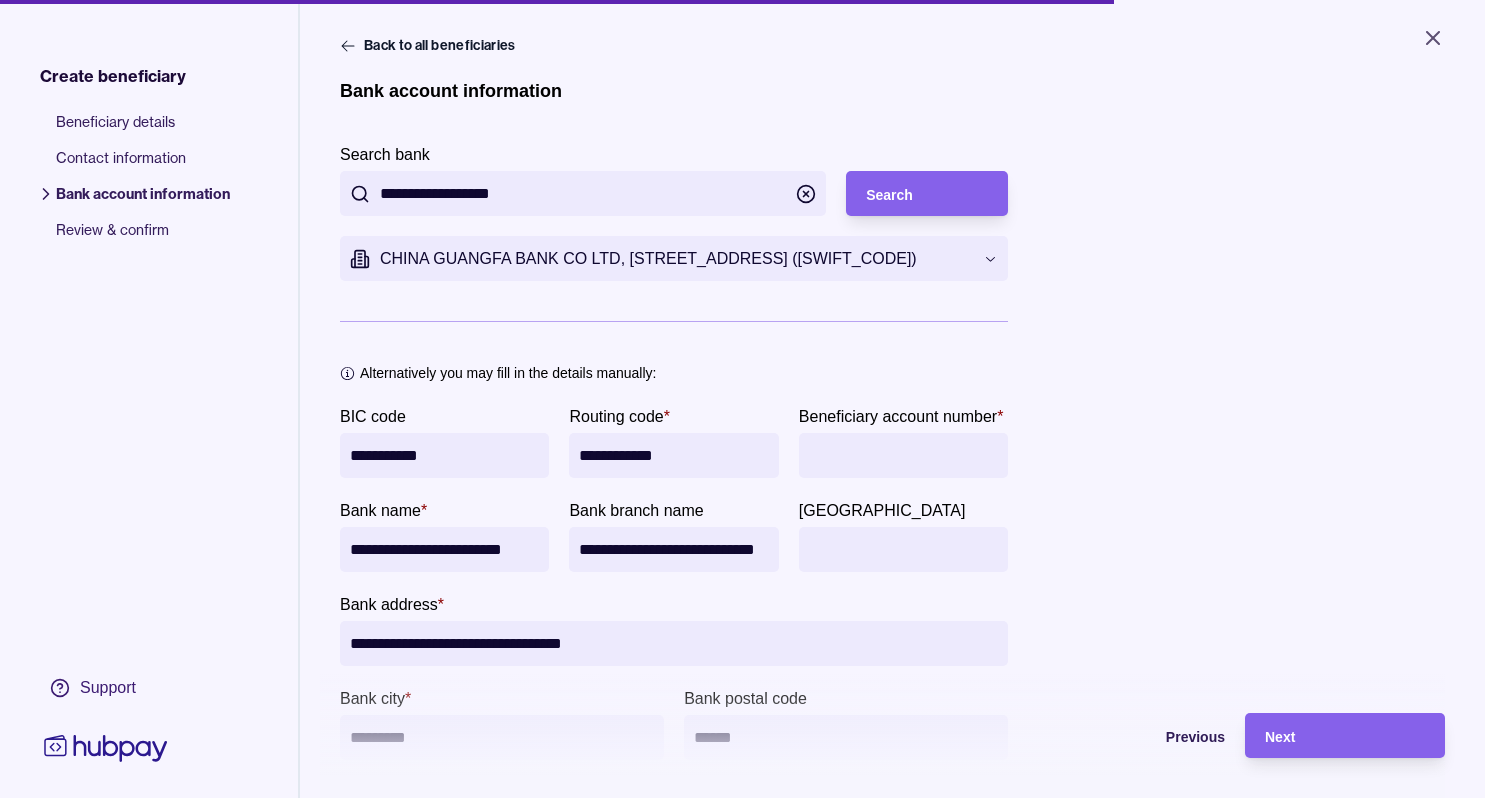 click on "**********" at bounding box center (742, 399) 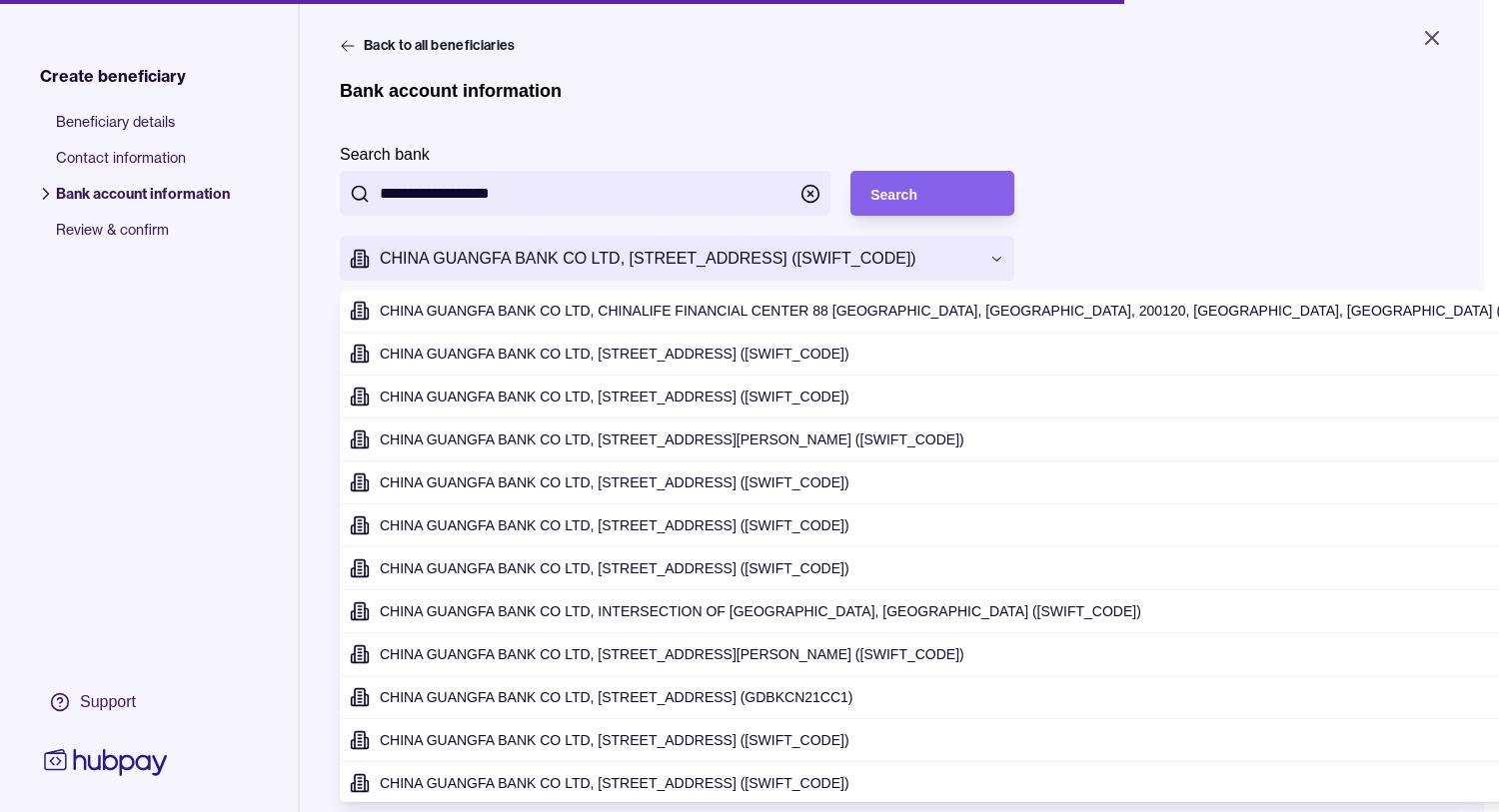 scroll, scrollTop: 133, scrollLeft: 0, axis: vertical 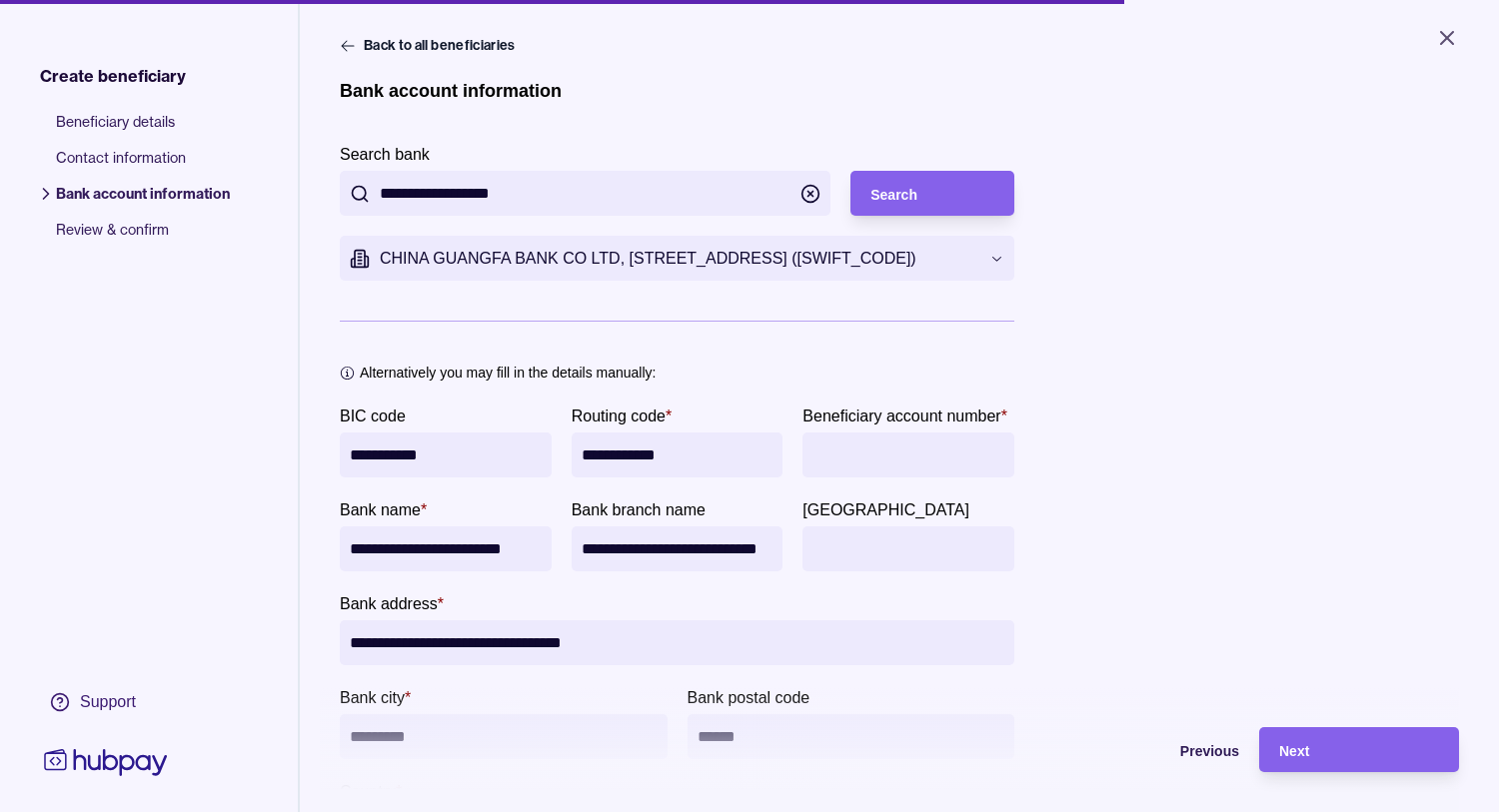 type on "**********" 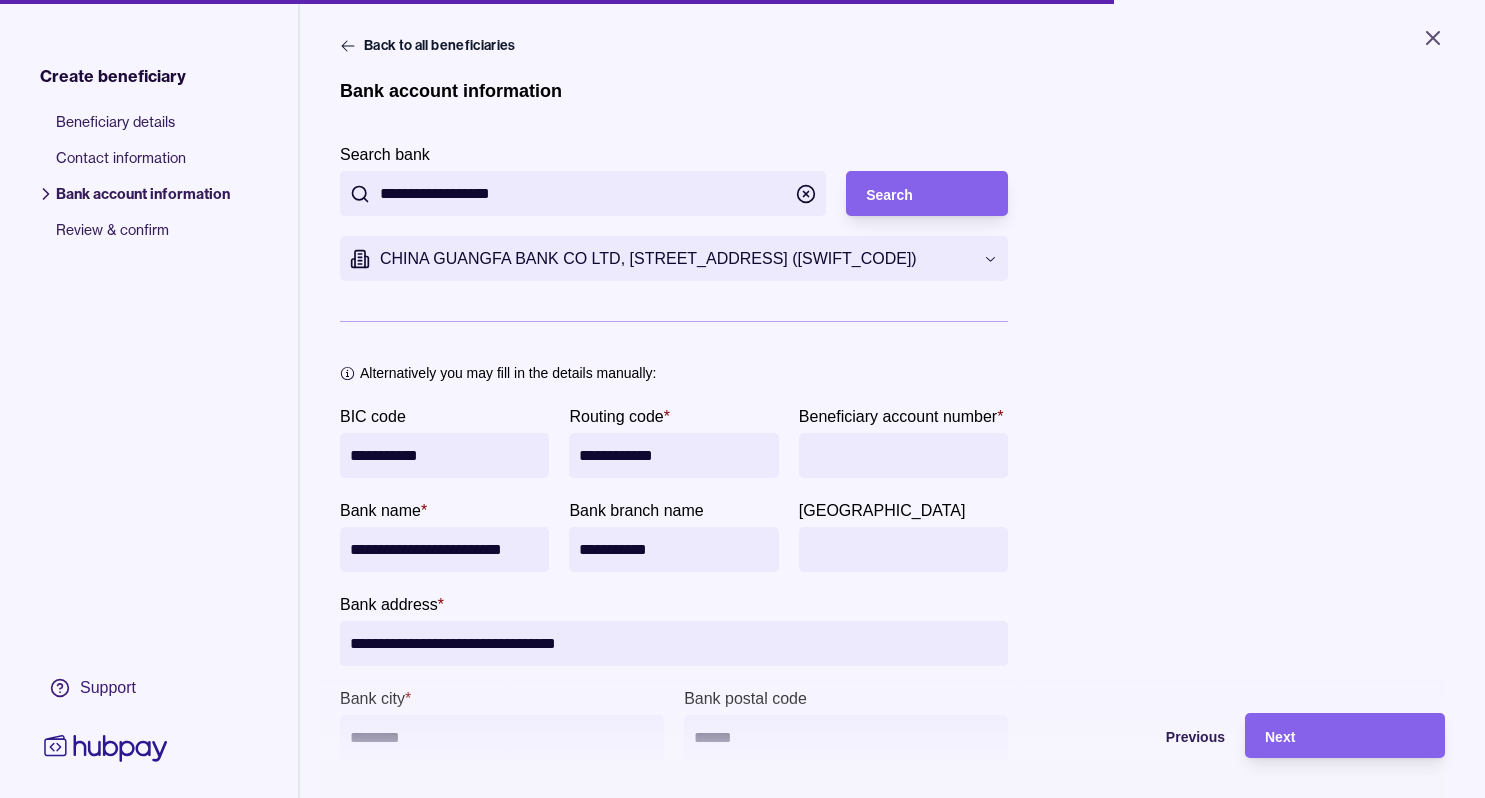 paste on "**********" 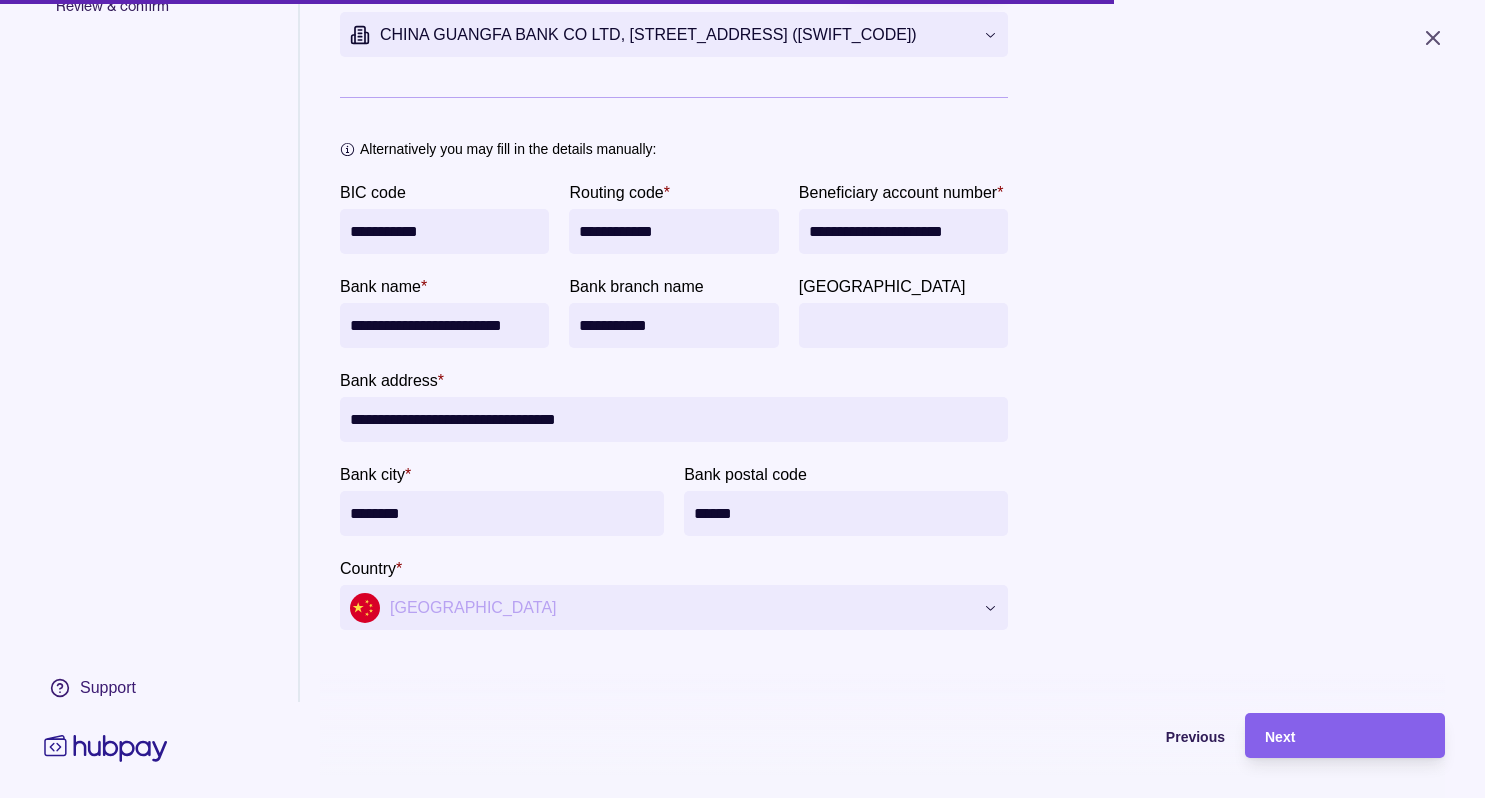 scroll, scrollTop: 397, scrollLeft: 0, axis: vertical 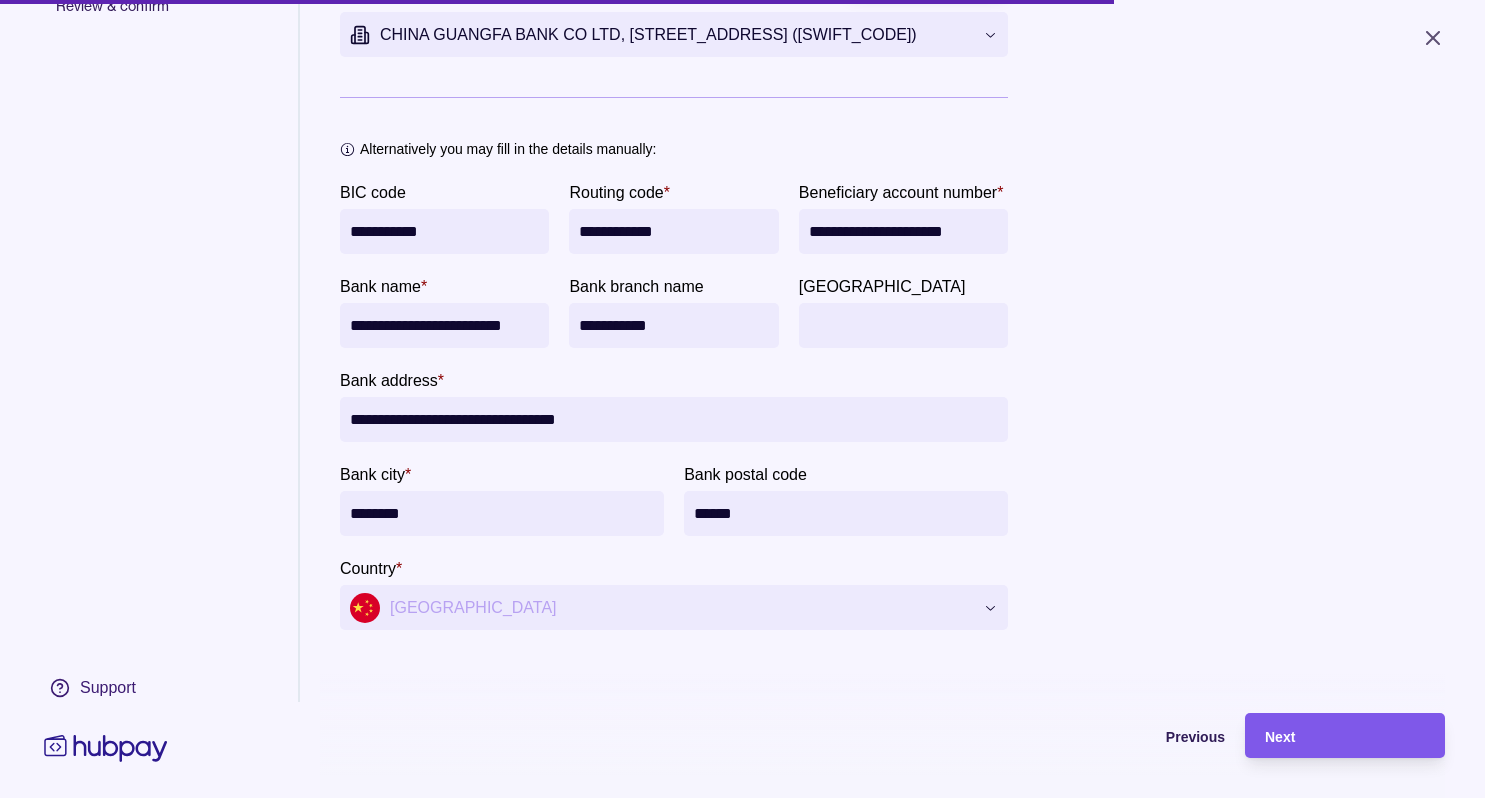 type on "**********" 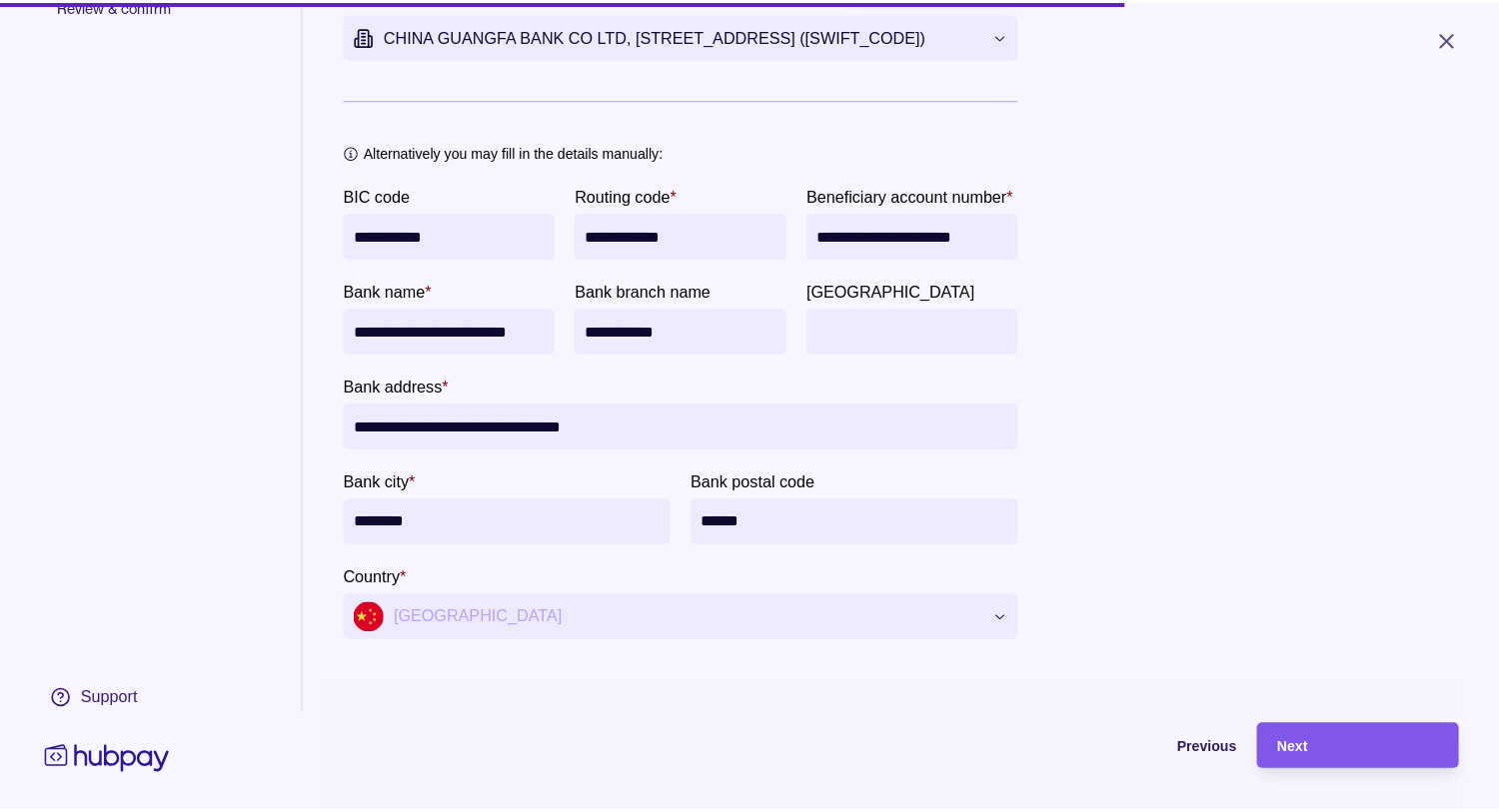 scroll, scrollTop: 156, scrollLeft: 0, axis: vertical 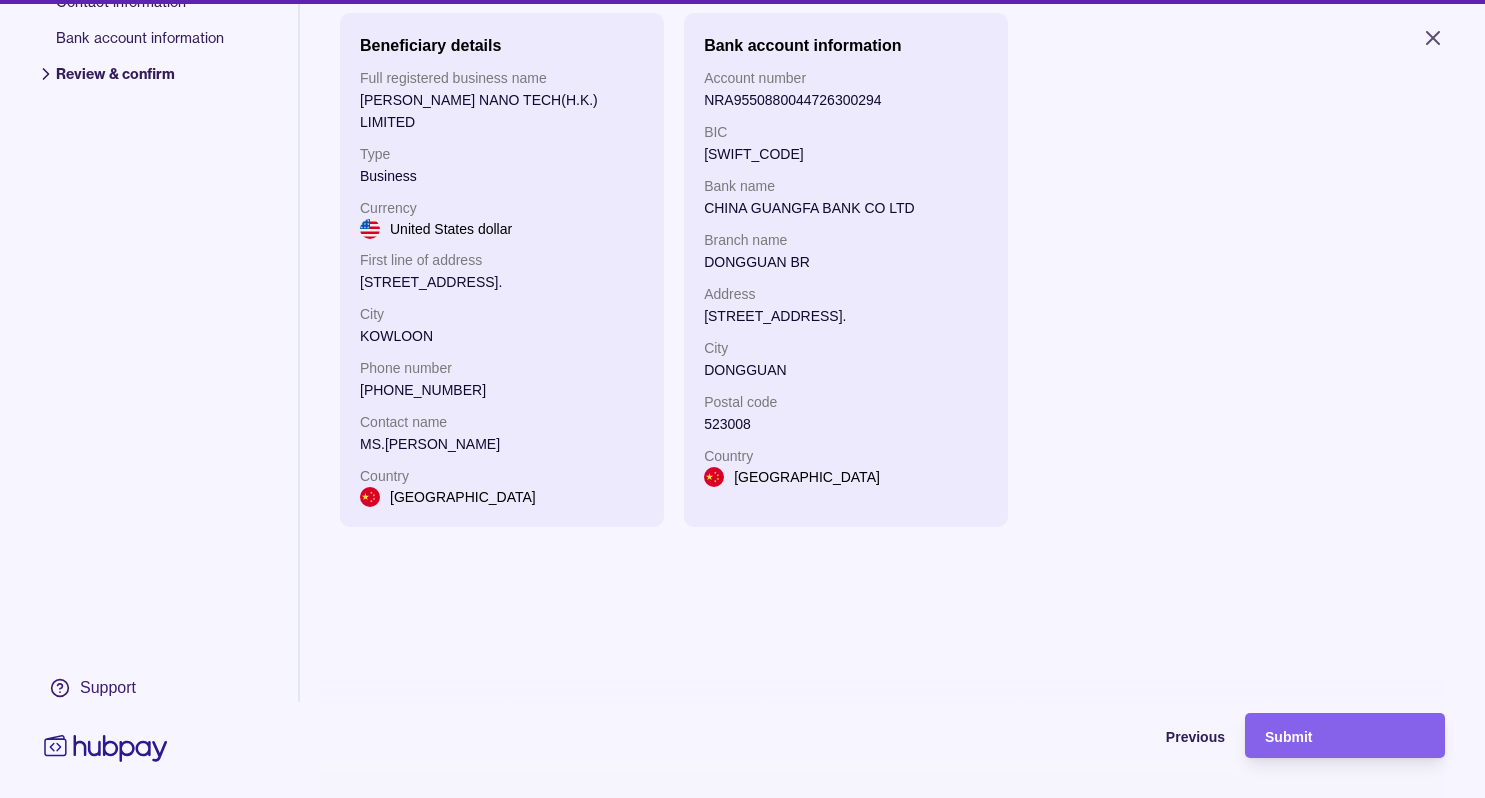 click on "Submit" at bounding box center [1345, 736] 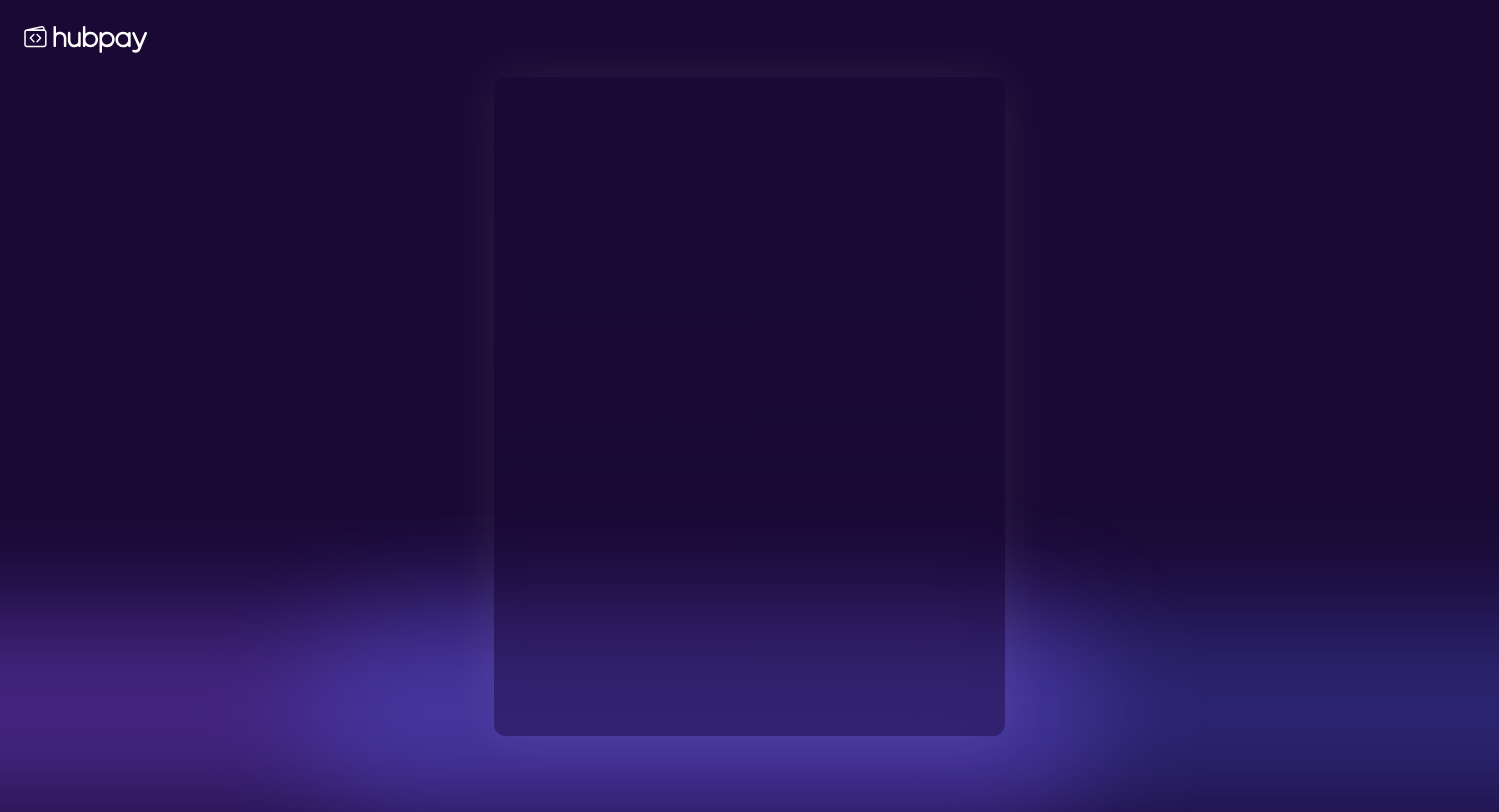 type on "**********" 